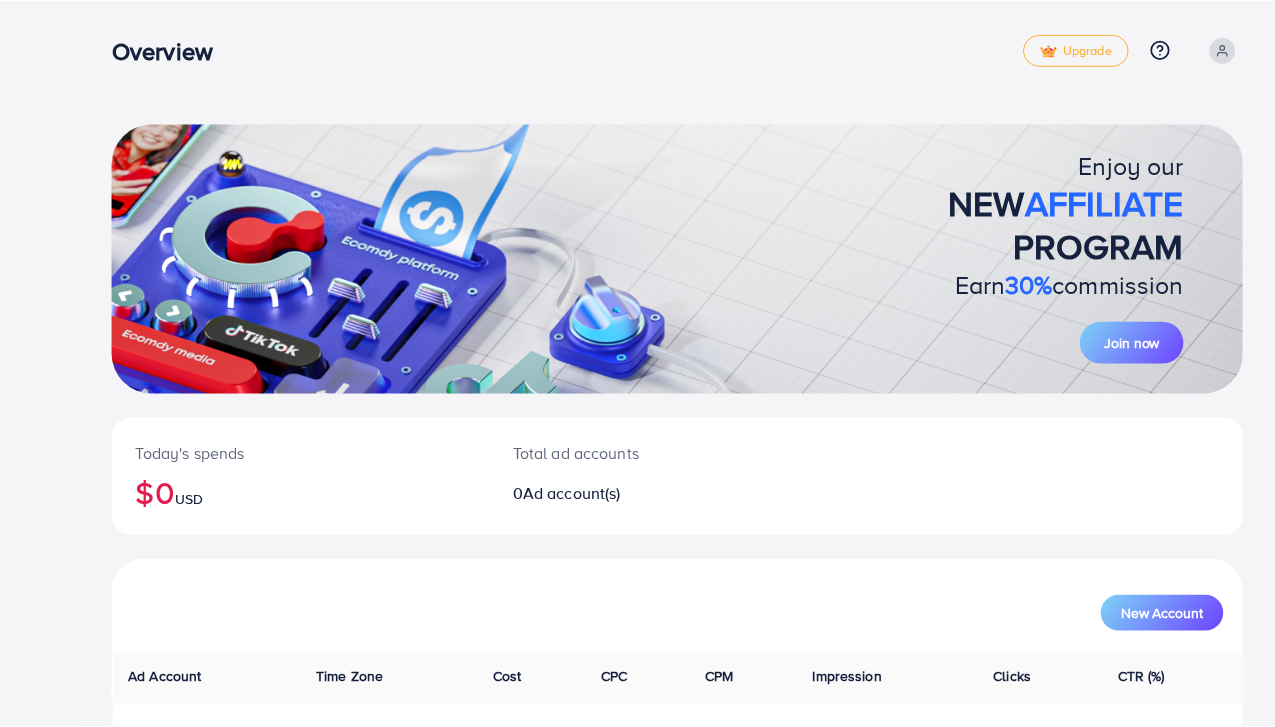 scroll, scrollTop: 0, scrollLeft: 0, axis: both 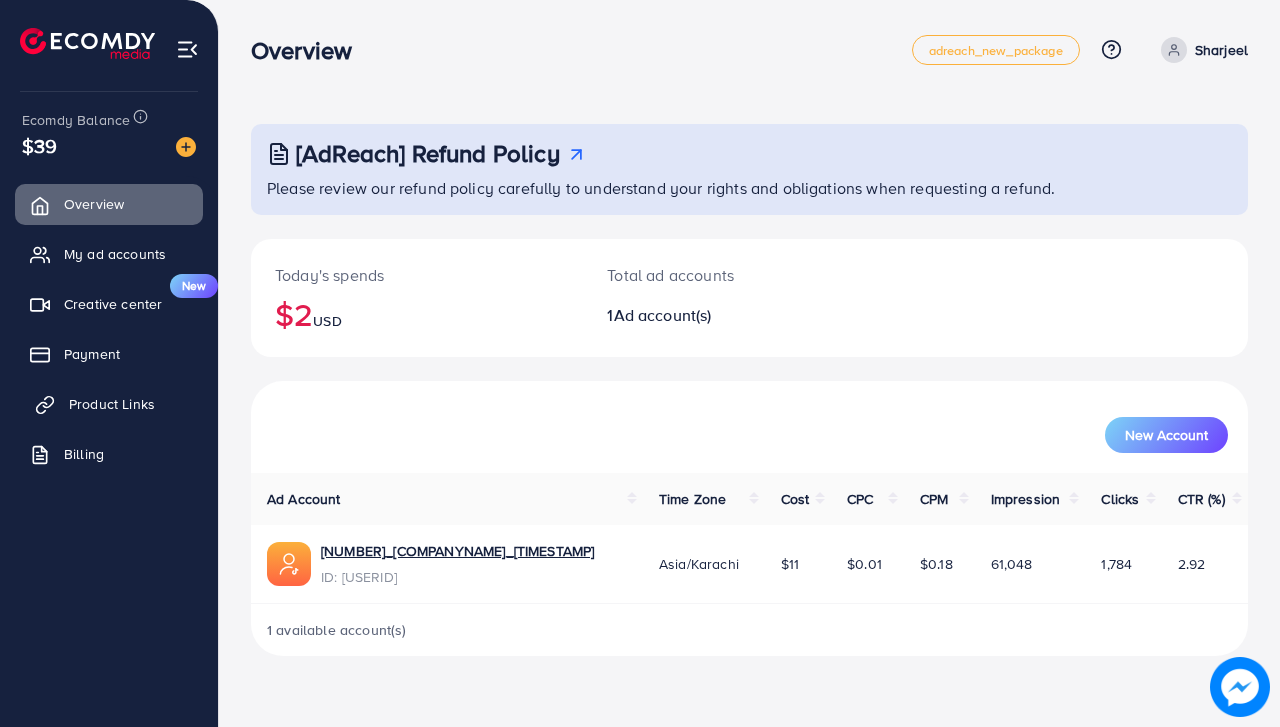 click on "Product Links" at bounding box center [112, 404] 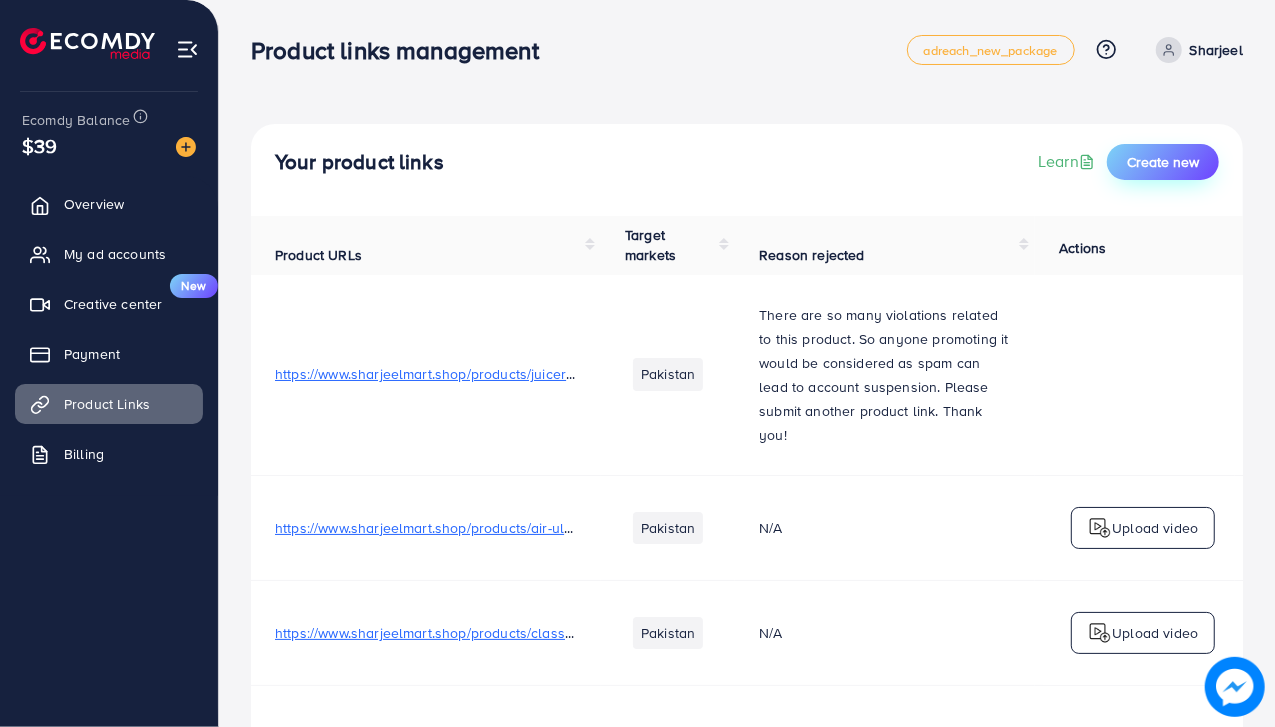click on "Create new" at bounding box center (1163, 162) 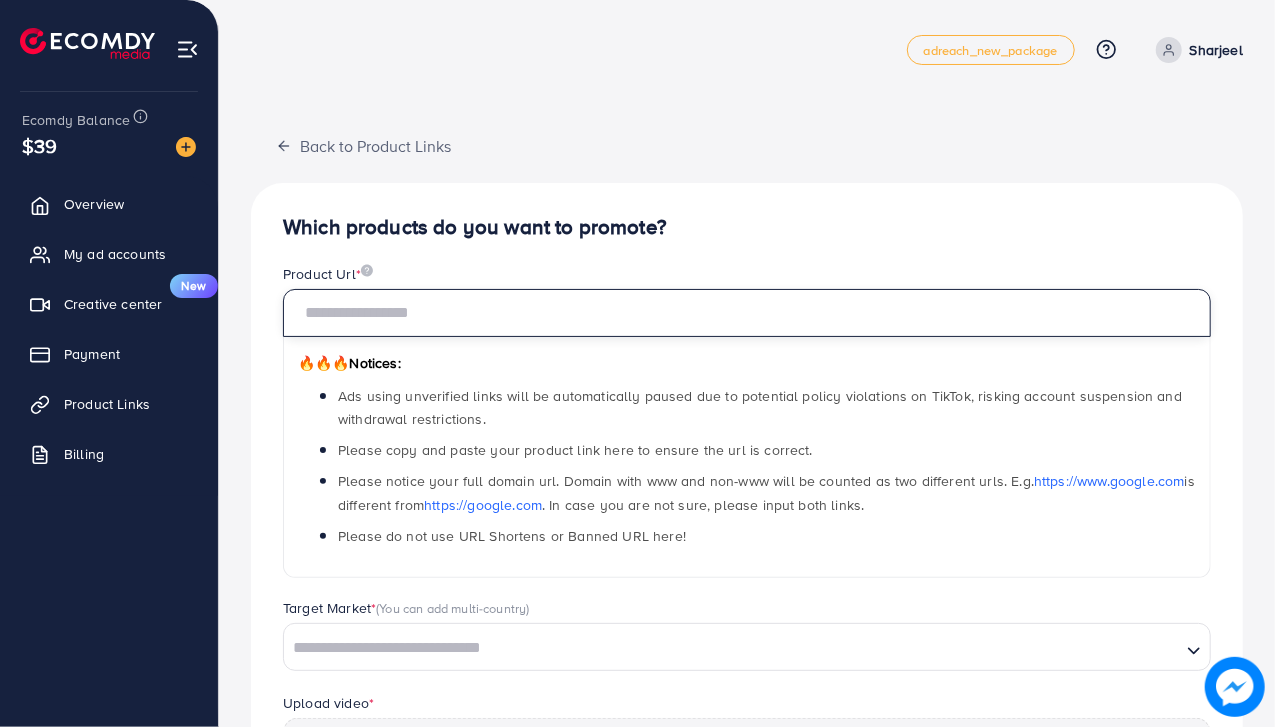 click at bounding box center (747, 313) 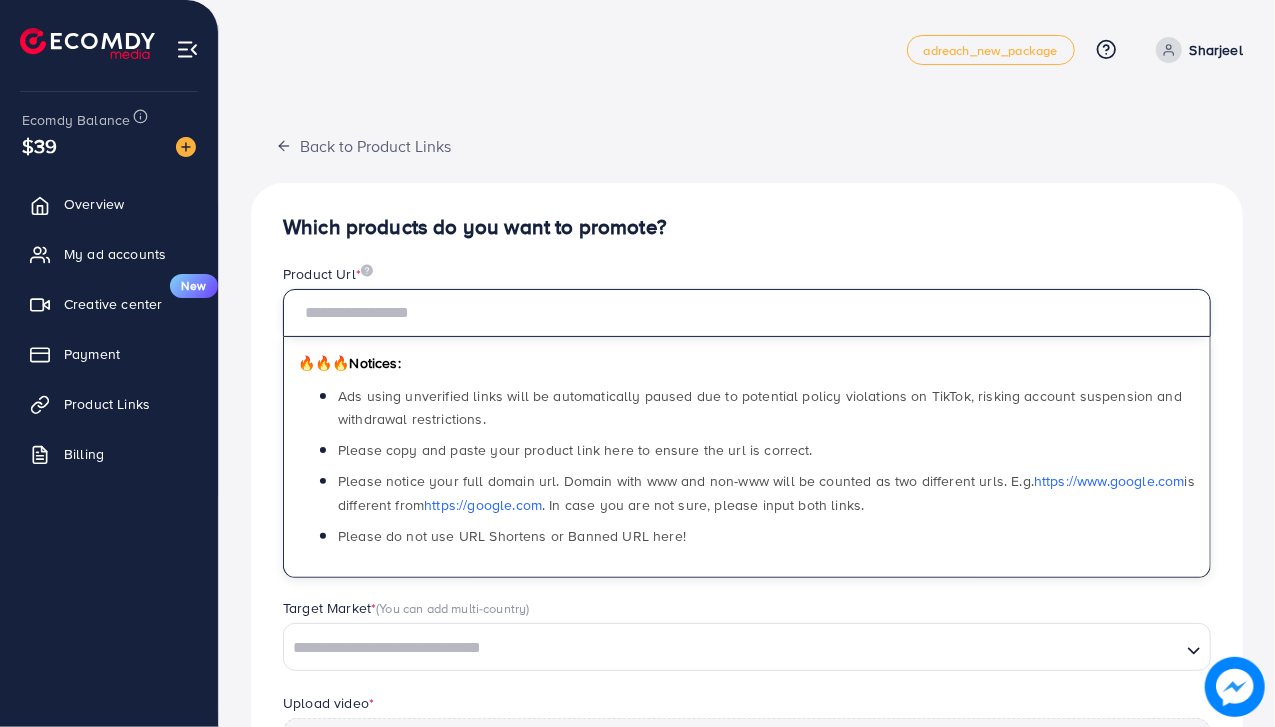 paste on "**********" 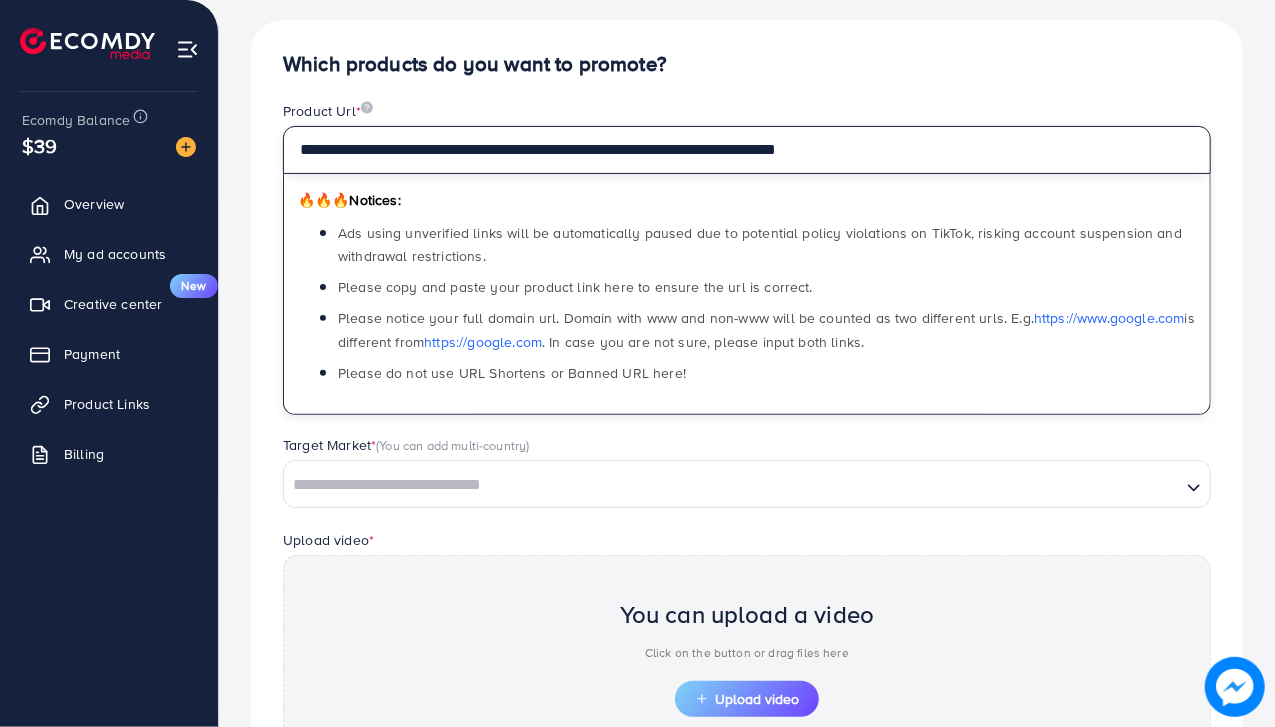 scroll, scrollTop: 164, scrollLeft: 0, axis: vertical 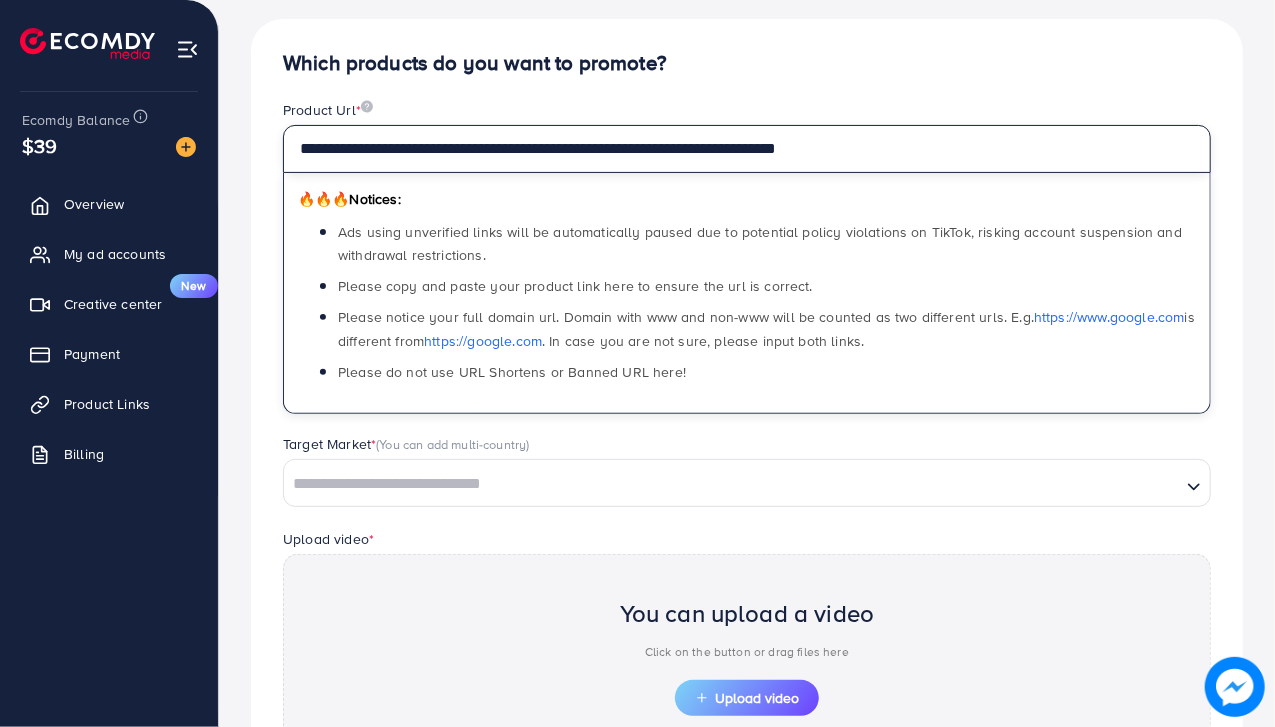 type on "**********" 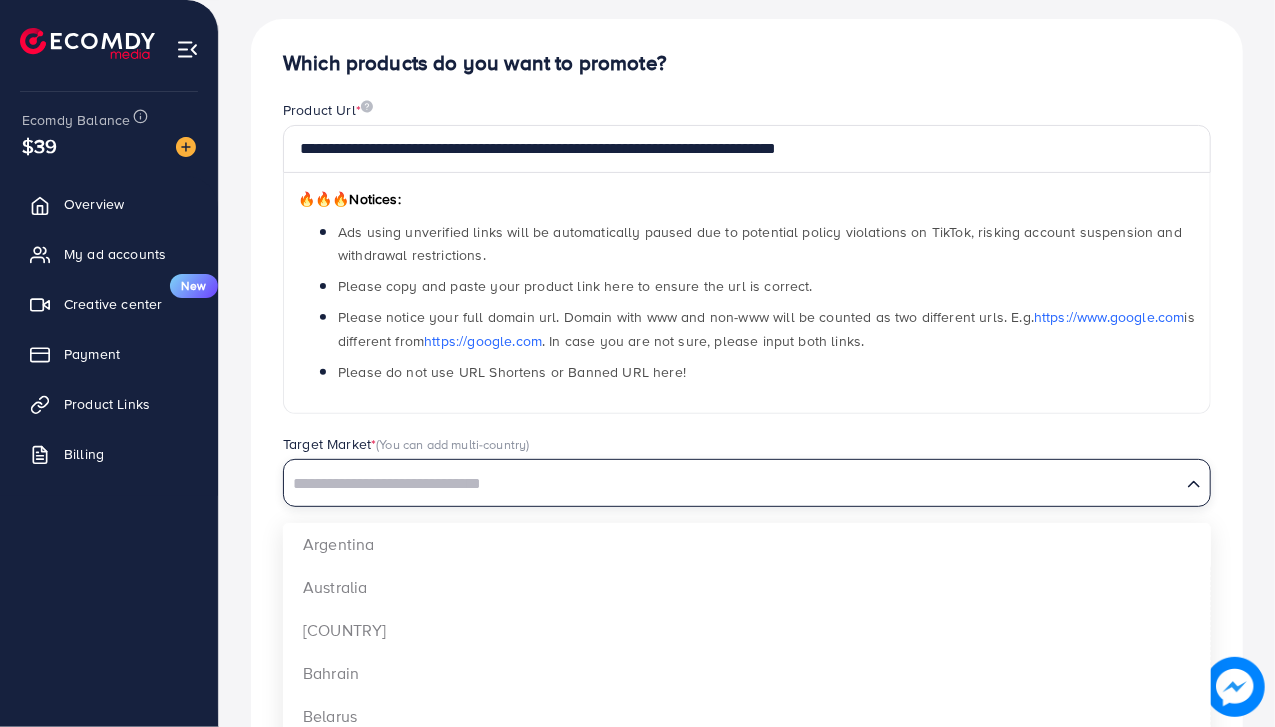 click at bounding box center (732, 484) 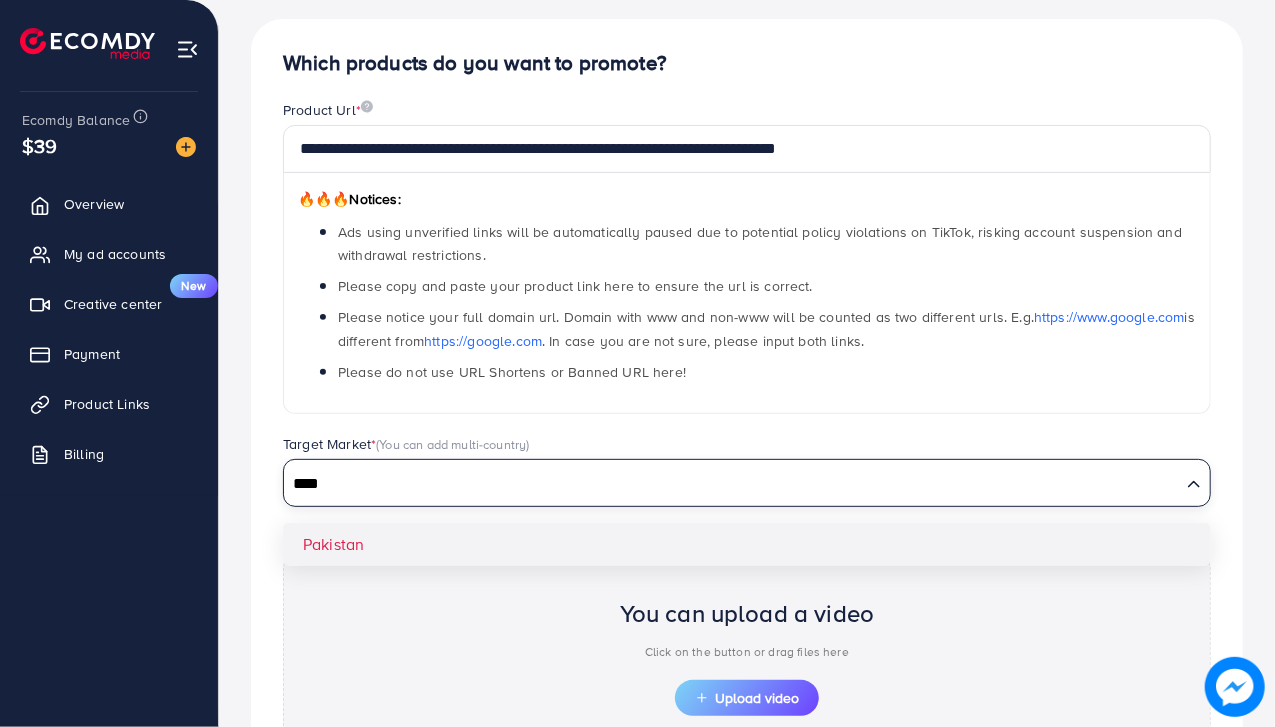 type on "****" 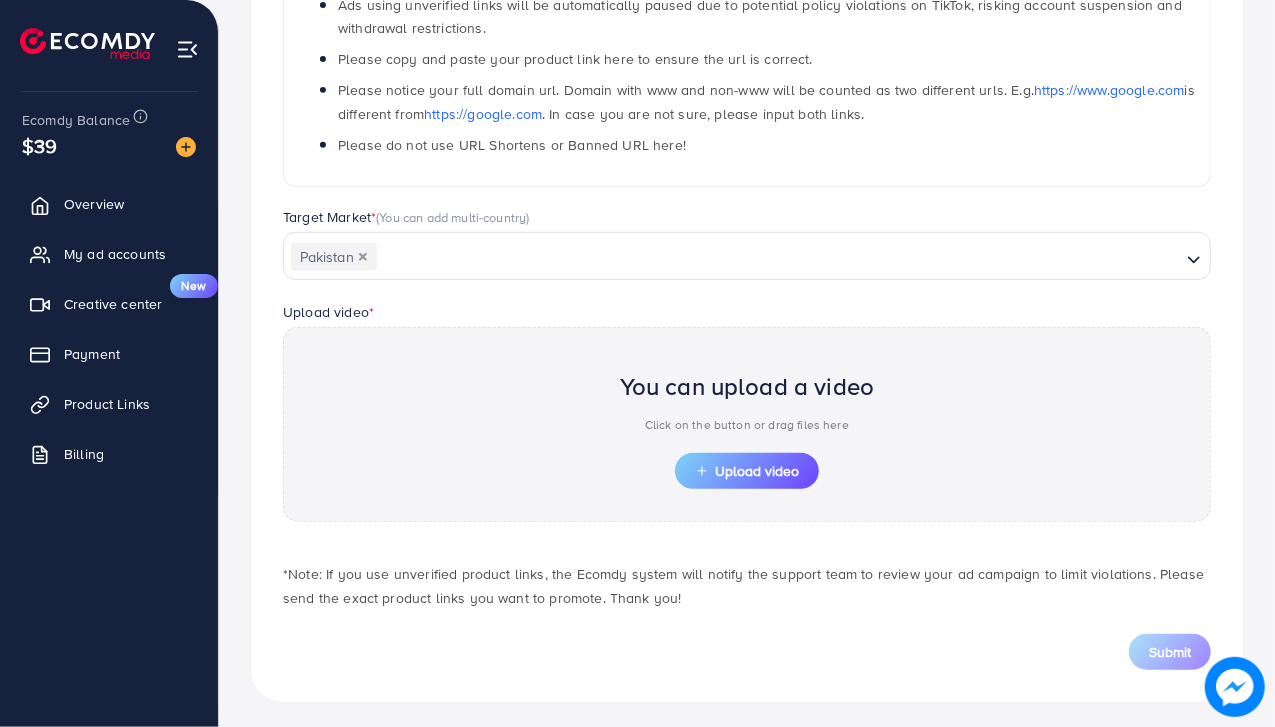 scroll, scrollTop: 394, scrollLeft: 0, axis: vertical 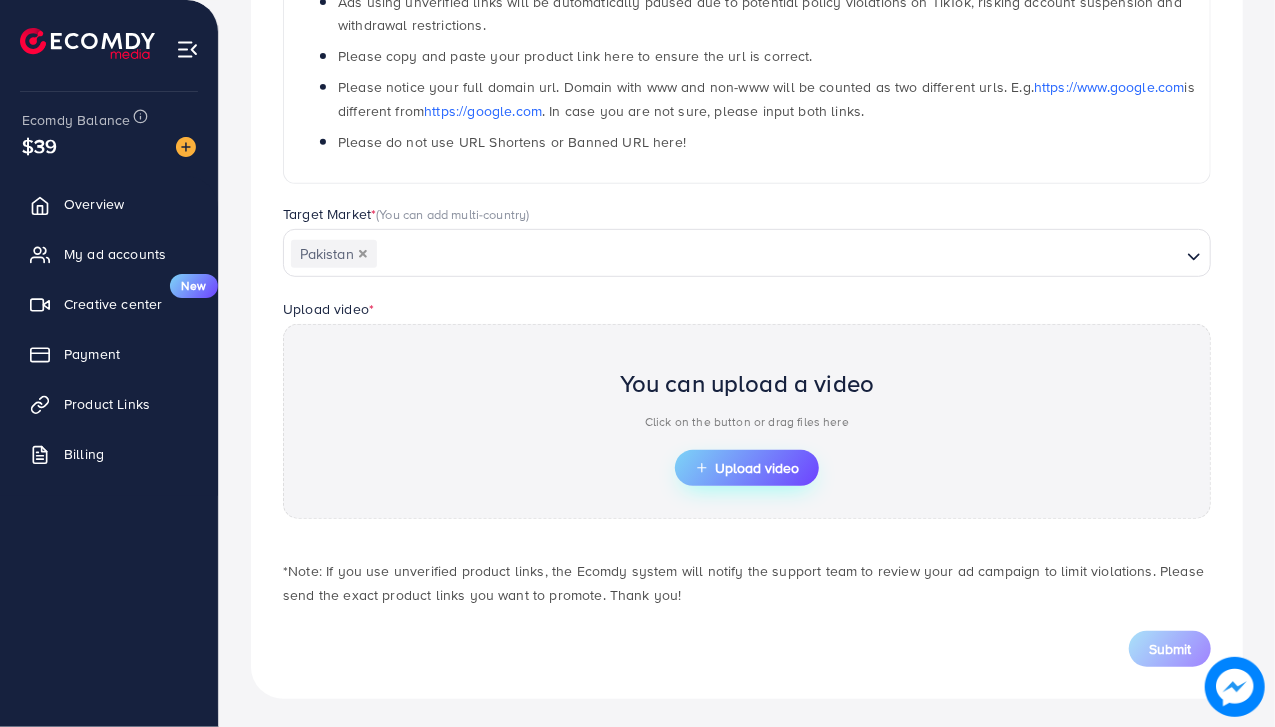 click on "Upload video" at bounding box center (747, 468) 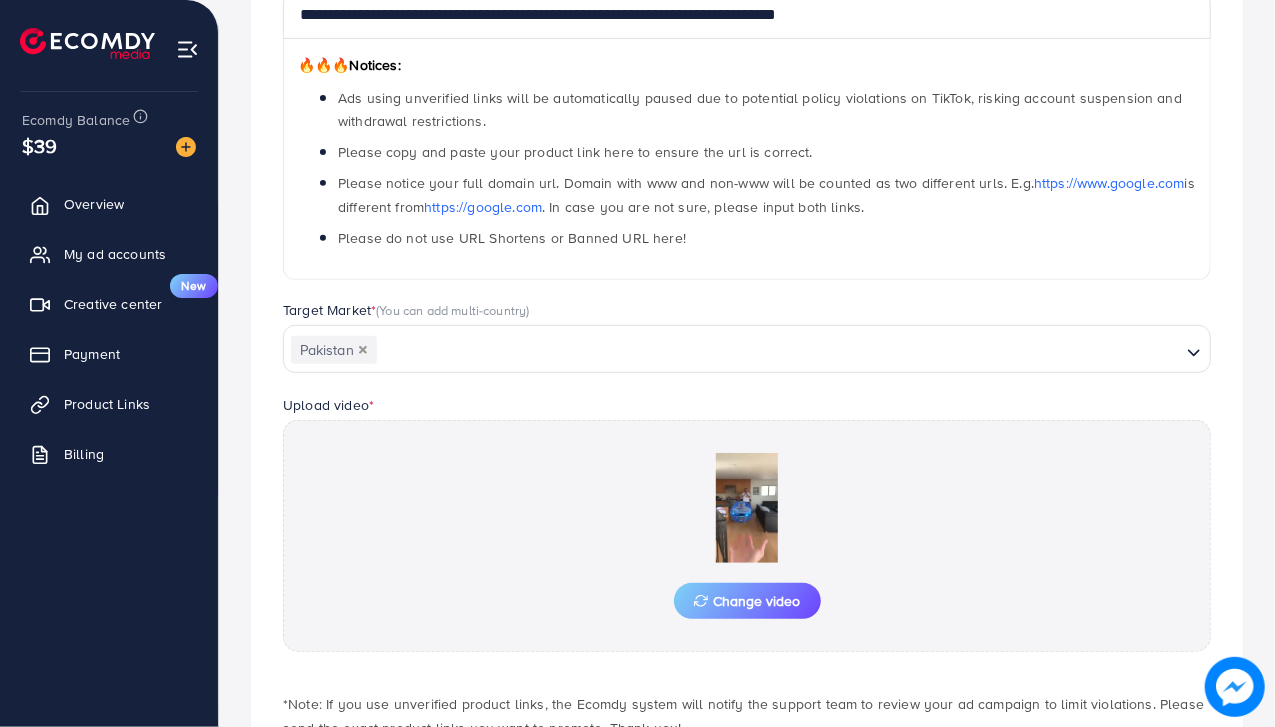 scroll, scrollTop: 394, scrollLeft: 0, axis: vertical 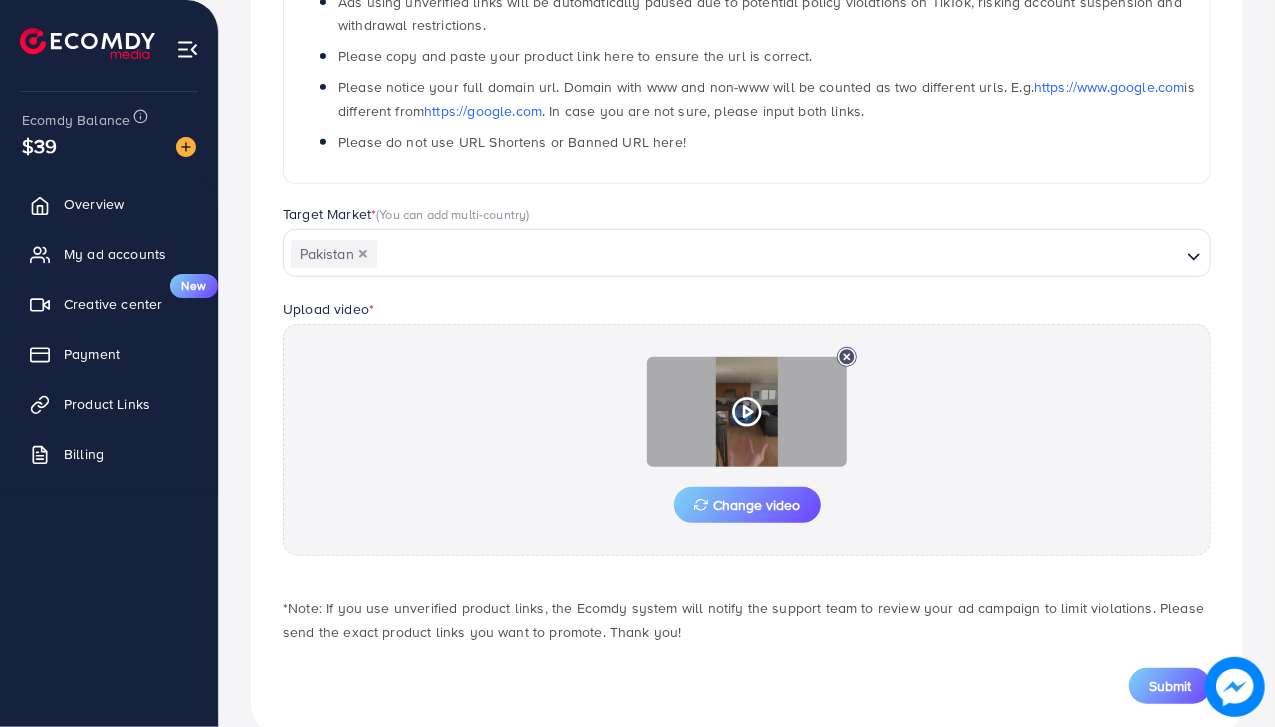 click 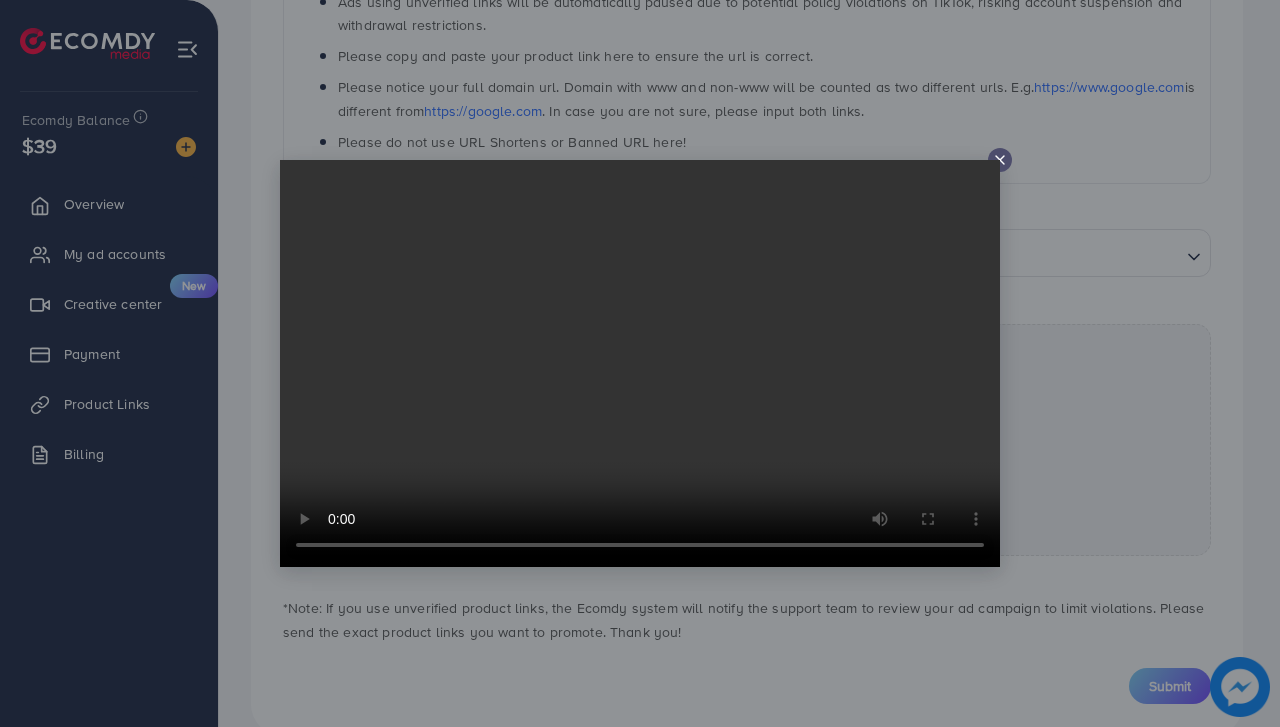 click at bounding box center (640, 363) 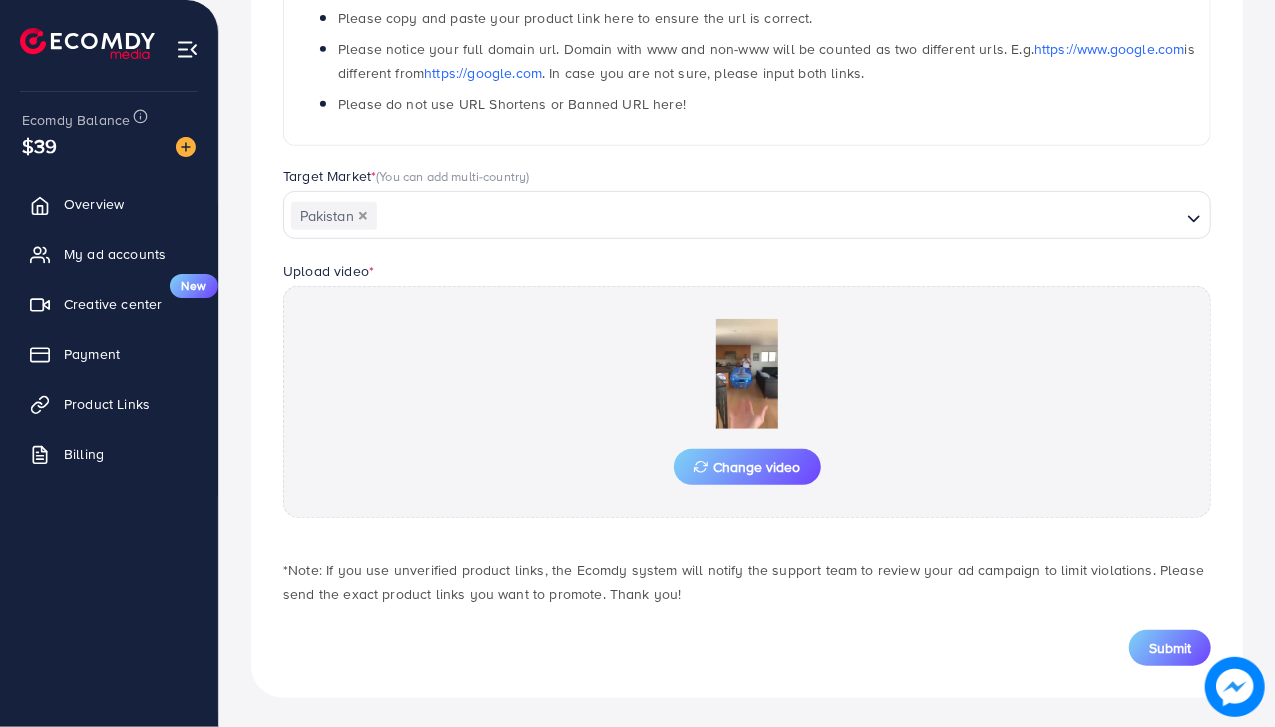 scroll, scrollTop: 431, scrollLeft: 0, axis: vertical 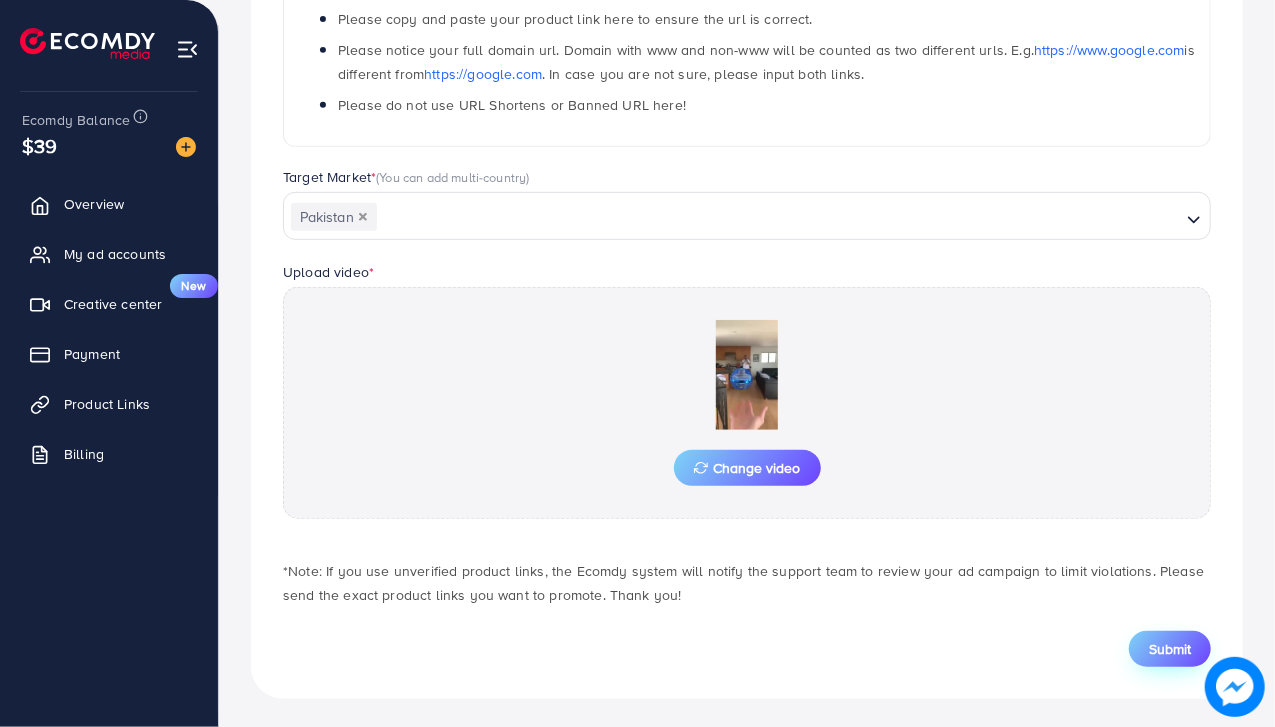 click on "Submit" at bounding box center [1170, 649] 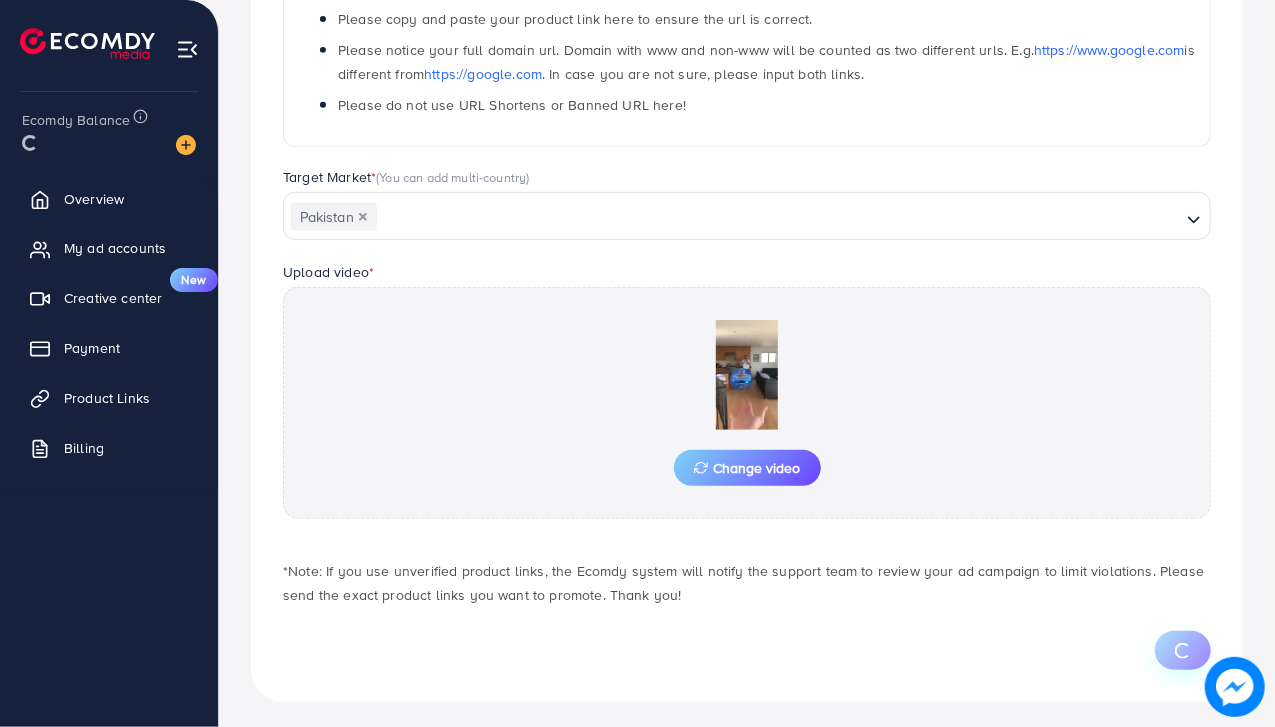 scroll, scrollTop: 0, scrollLeft: 0, axis: both 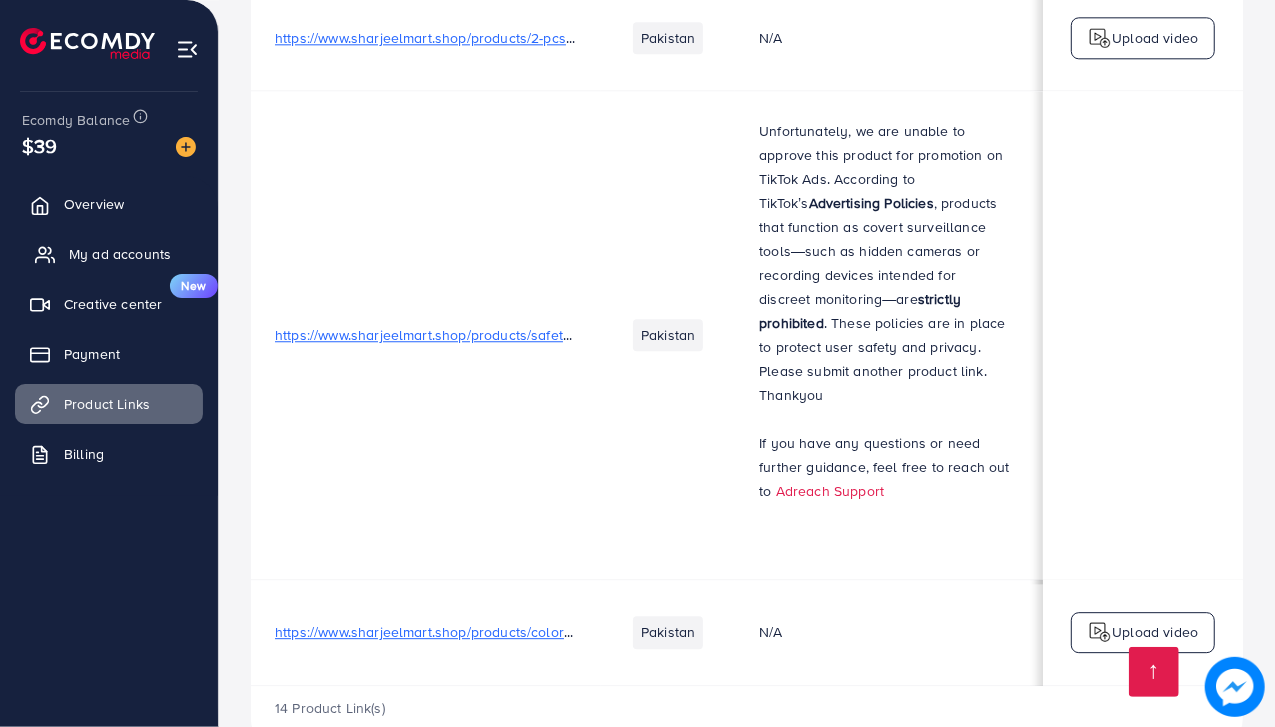 click on "My ad accounts" at bounding box center [109, 254] 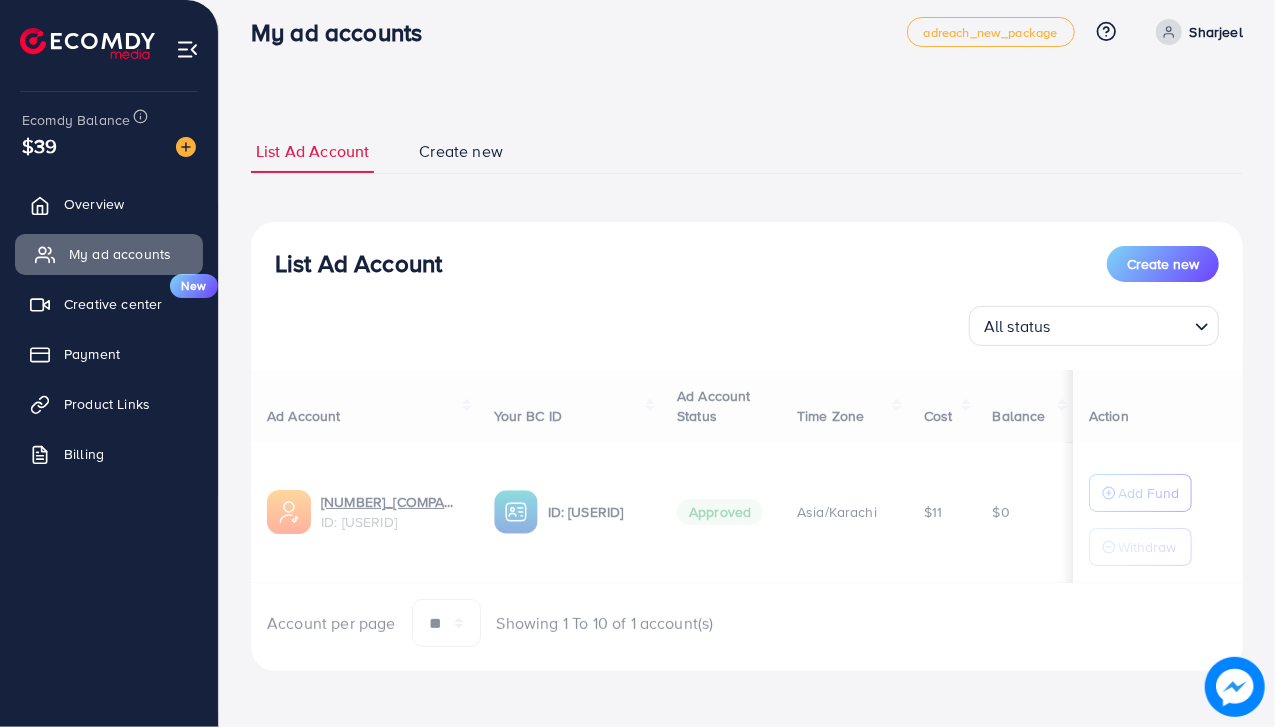 scroll, scrollTop: 0, scrollLeft: 0, axis: both 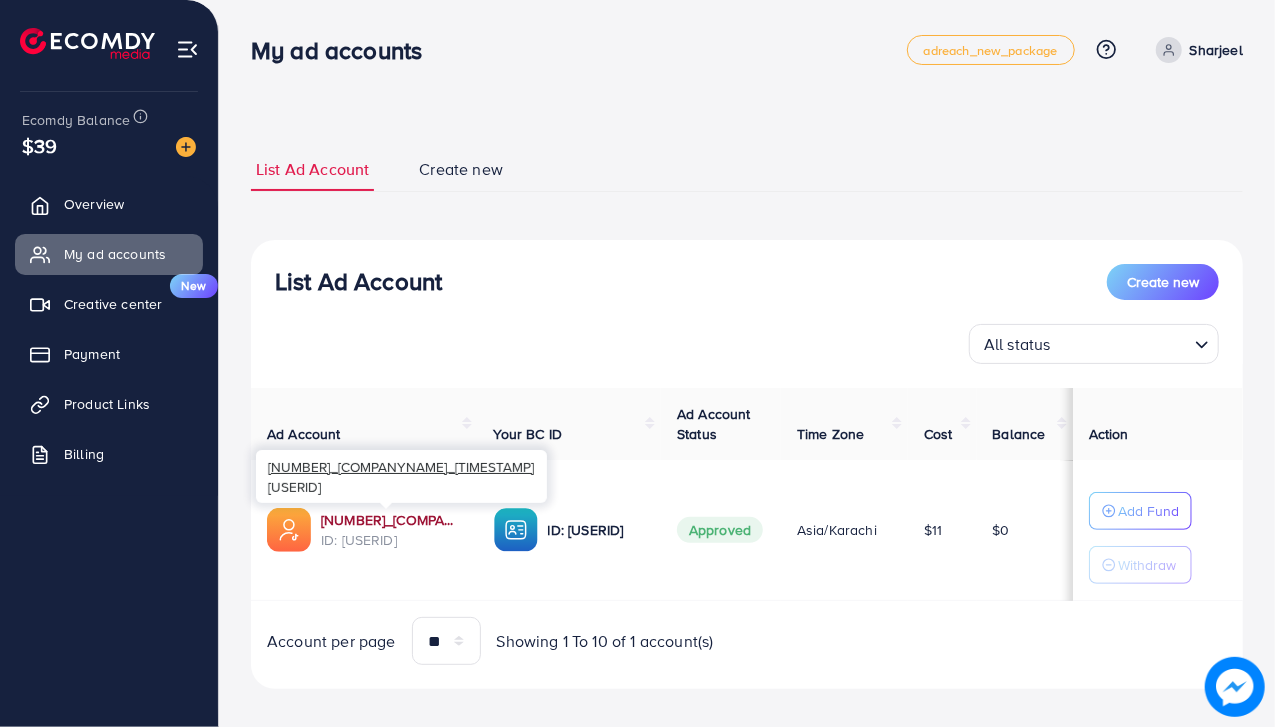 click on "[NUMBER]_[COMPANYNAME]_[TIMESTAMP]" at bounding box center (391, 520) 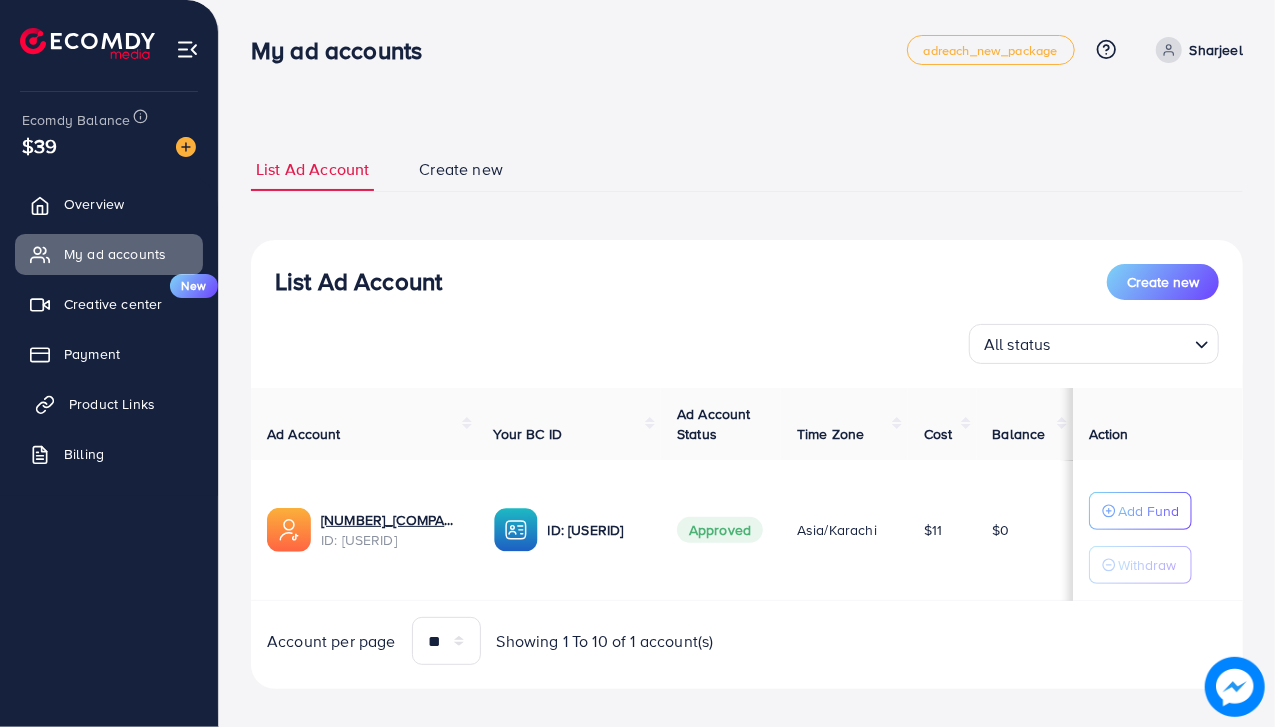 click on "Product Links" at bounding box center (109, 404) 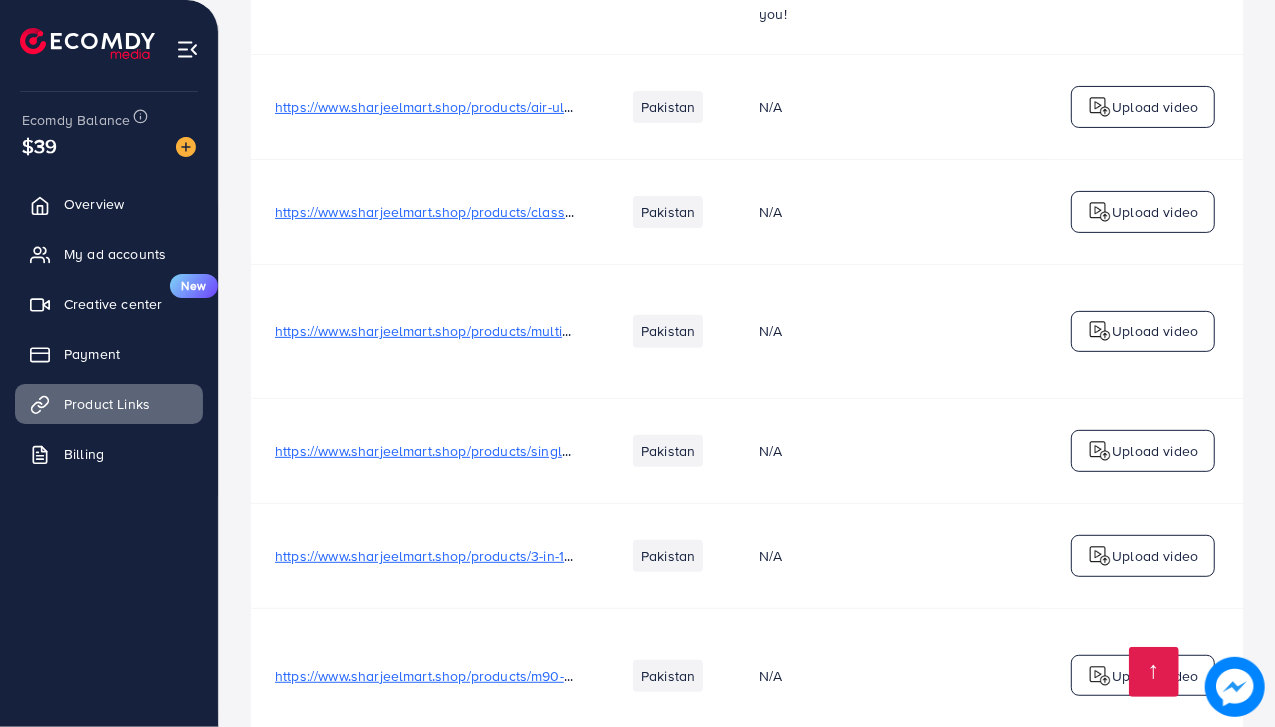 scroll, scrollTop: 426, scrollLeft: 0, axis: vertical 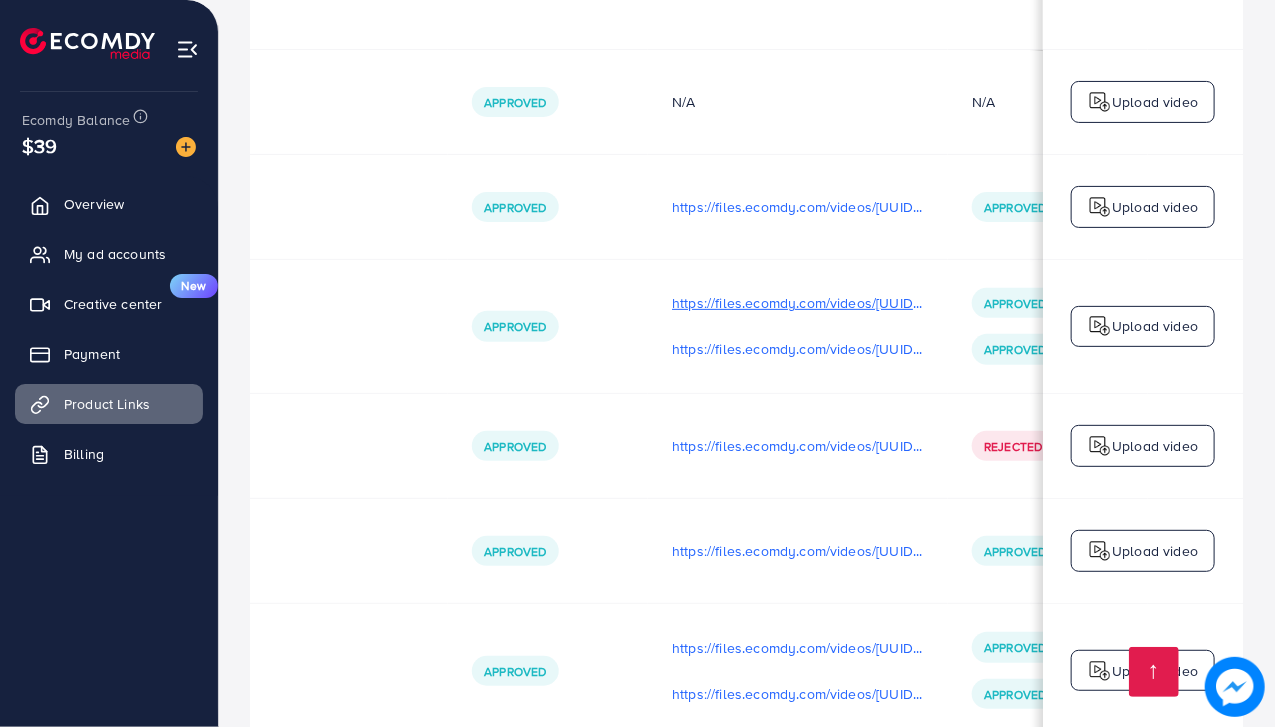 click on "https://files.ecomdy.com/videos/[UUID].mp4" at bounding box center [798, 303] 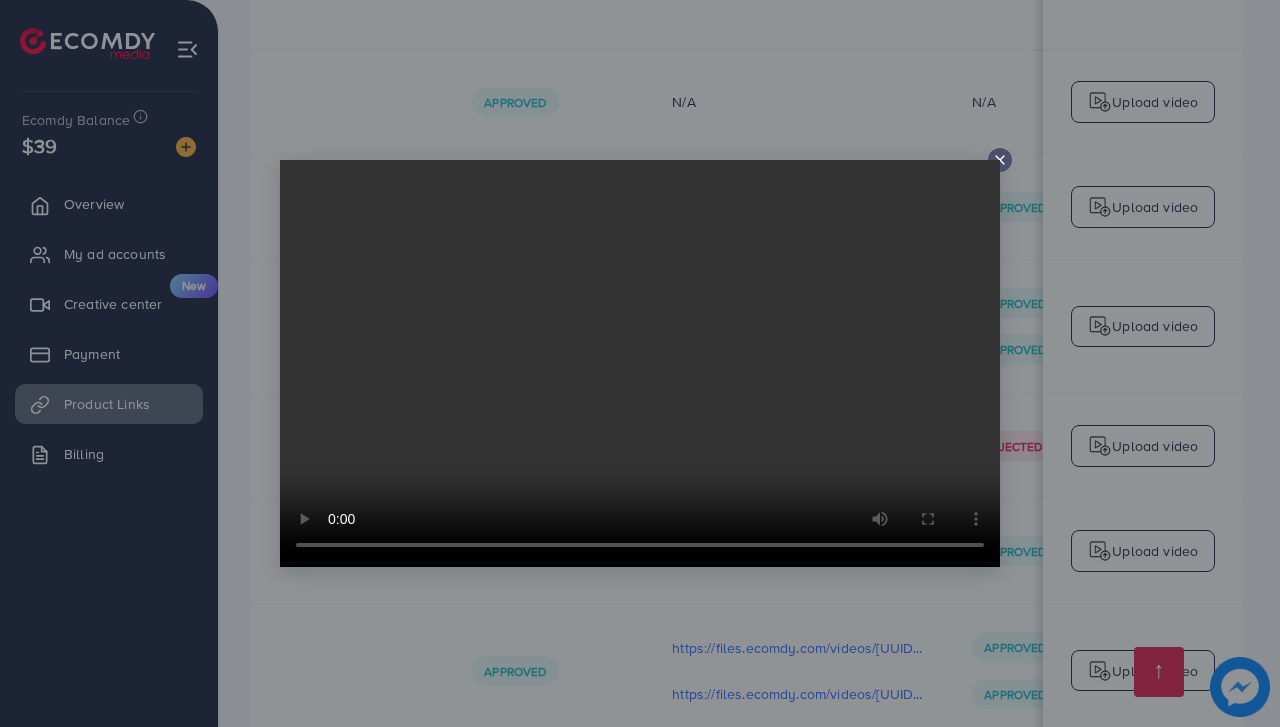 click at bounding box center [640, 363] 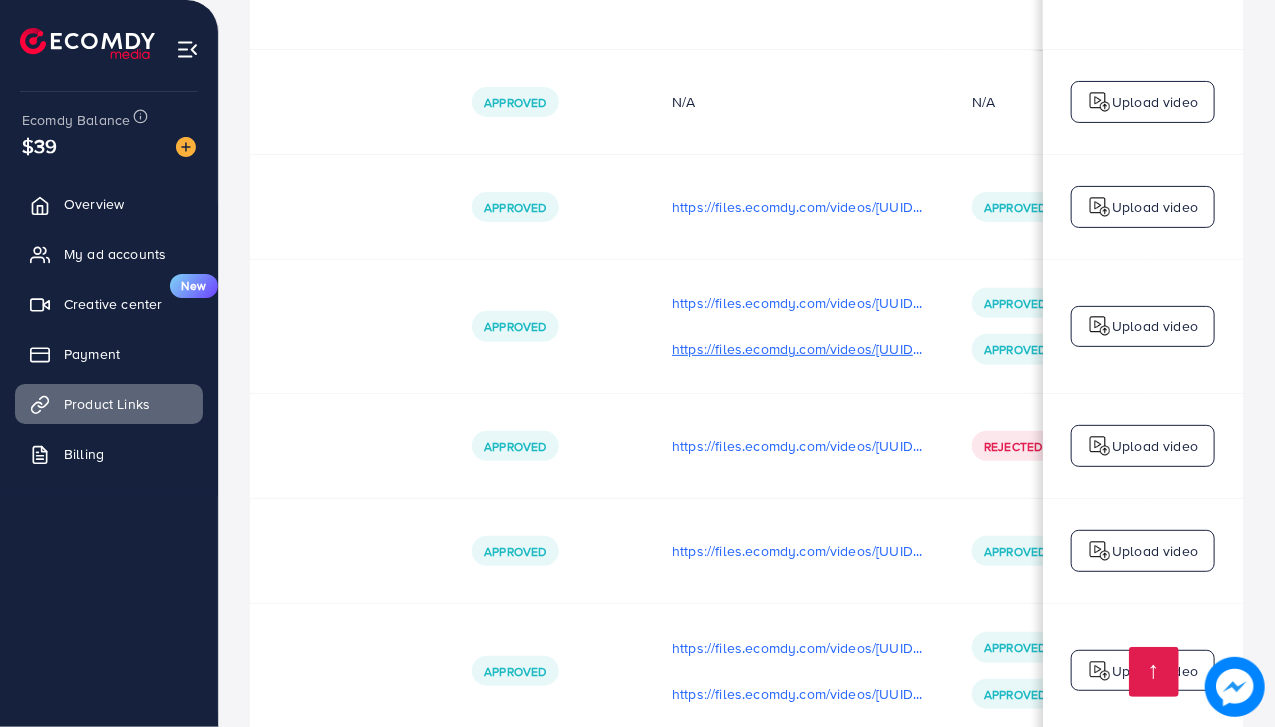 click on "https://files.ecomdy.com/videos/[UUID].mp4" at bounding box center (798, 349) 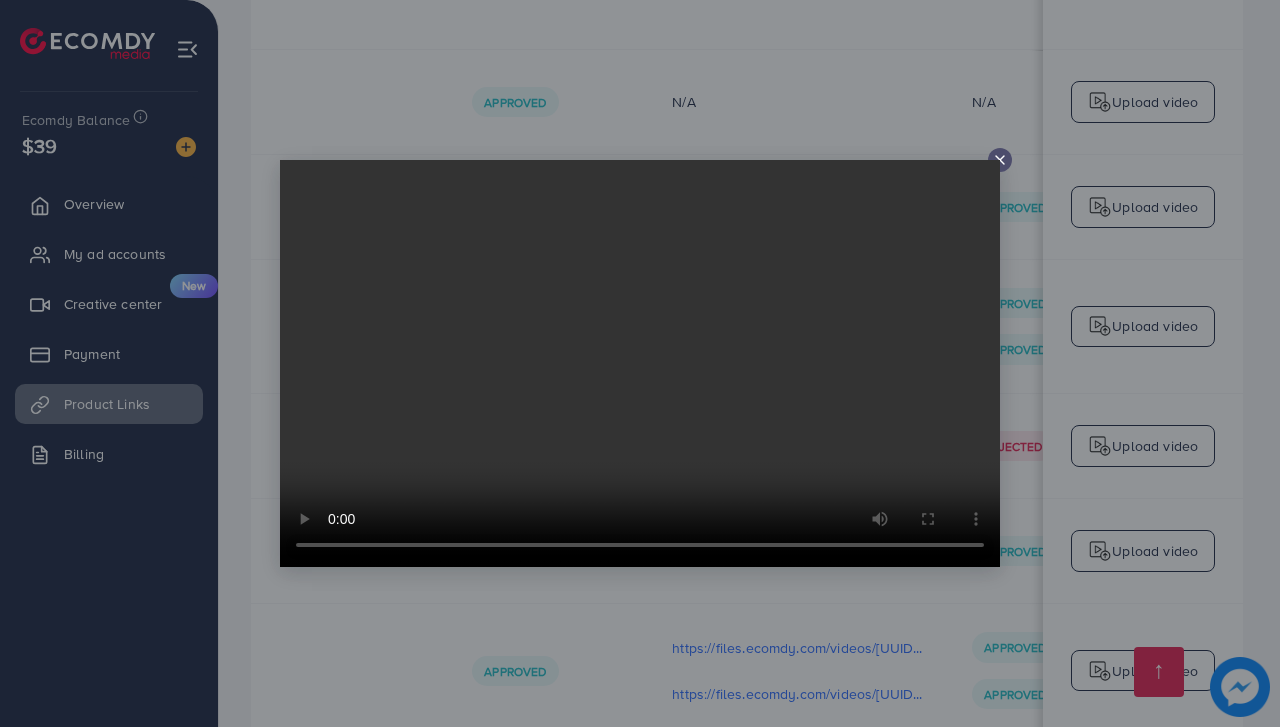 click at bounding box center [640, 363] 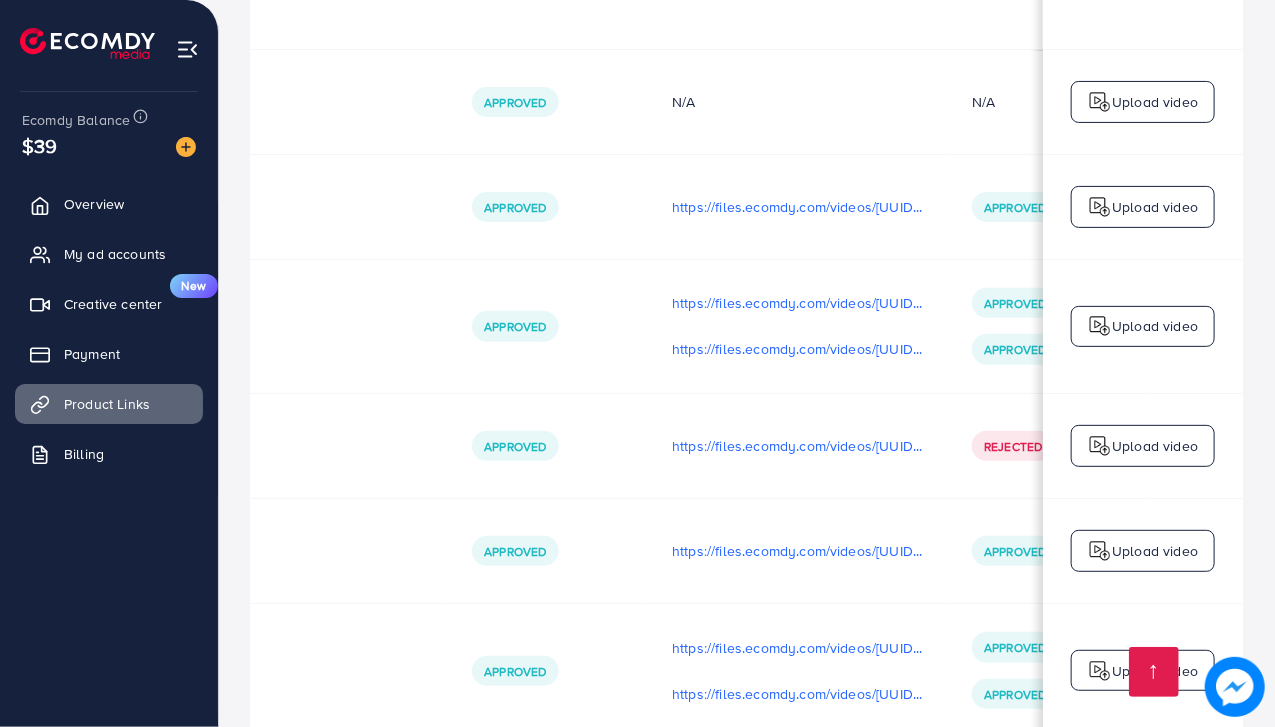 click on "Approved" at bounding box center [548, 327] 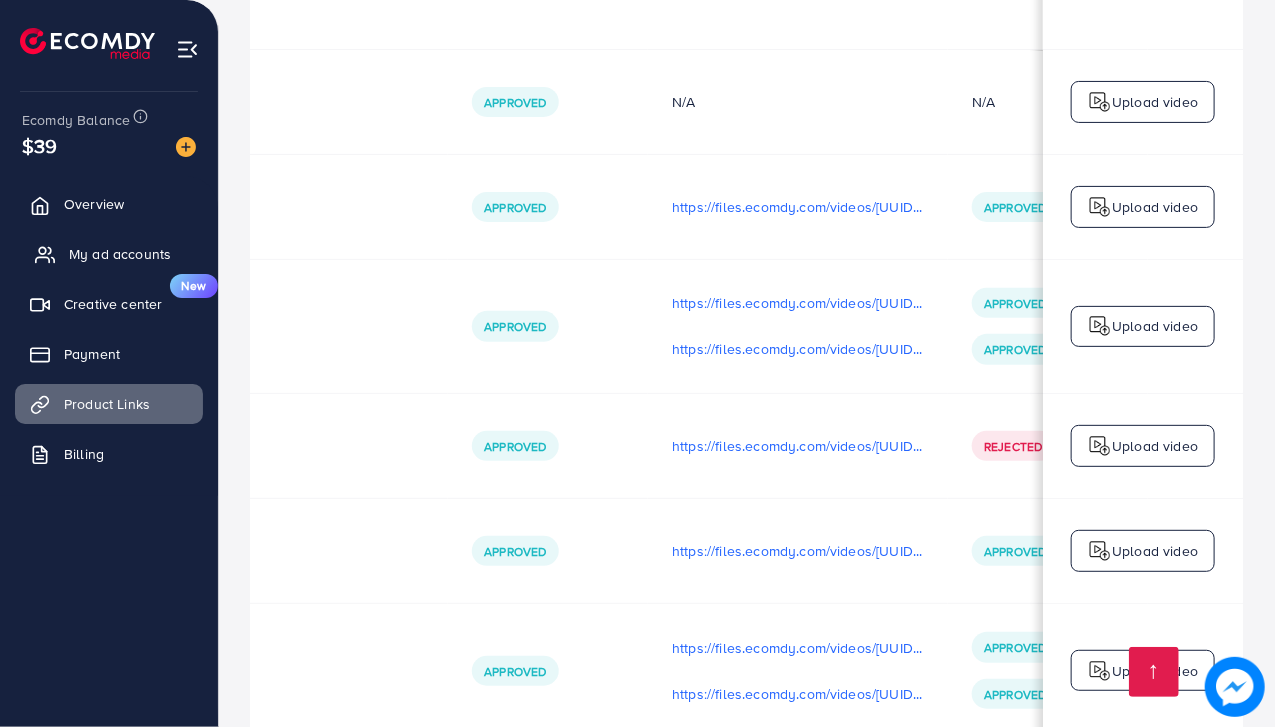 click on "My ad accounts" at bounding box center [120, 254] 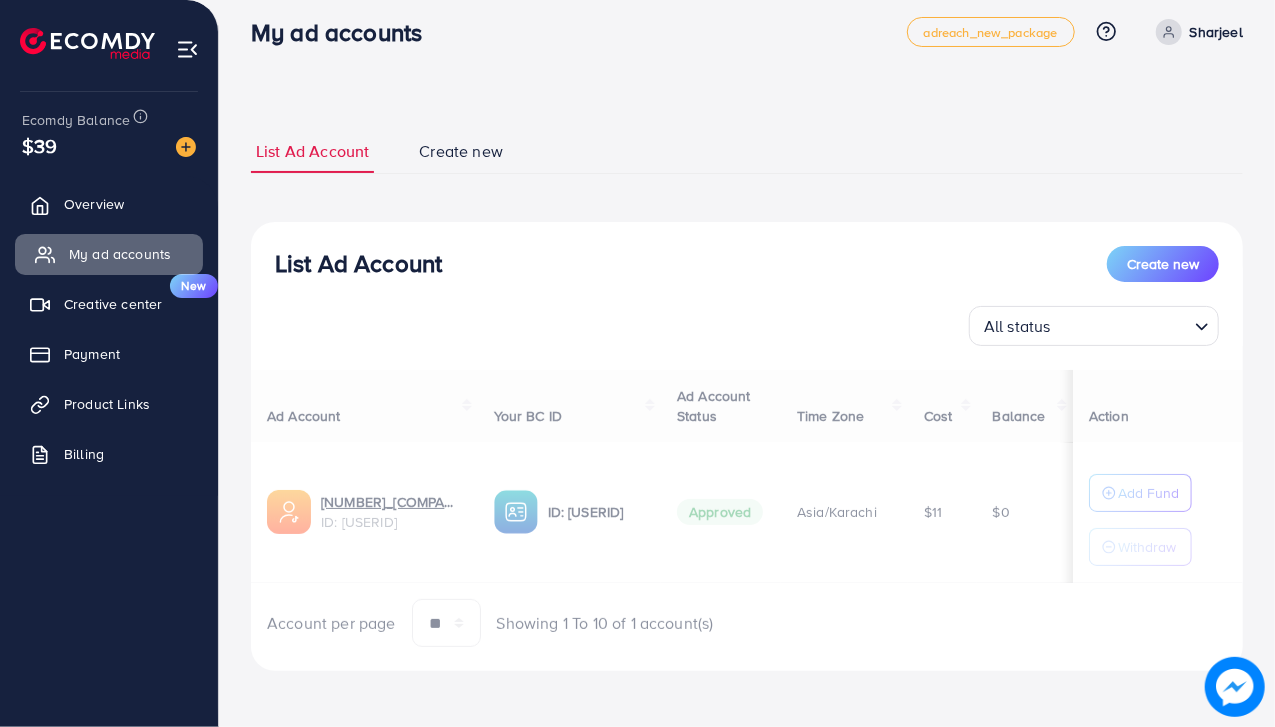 scroll, scrollTop: 0, scrollLeft: 0, axis: both 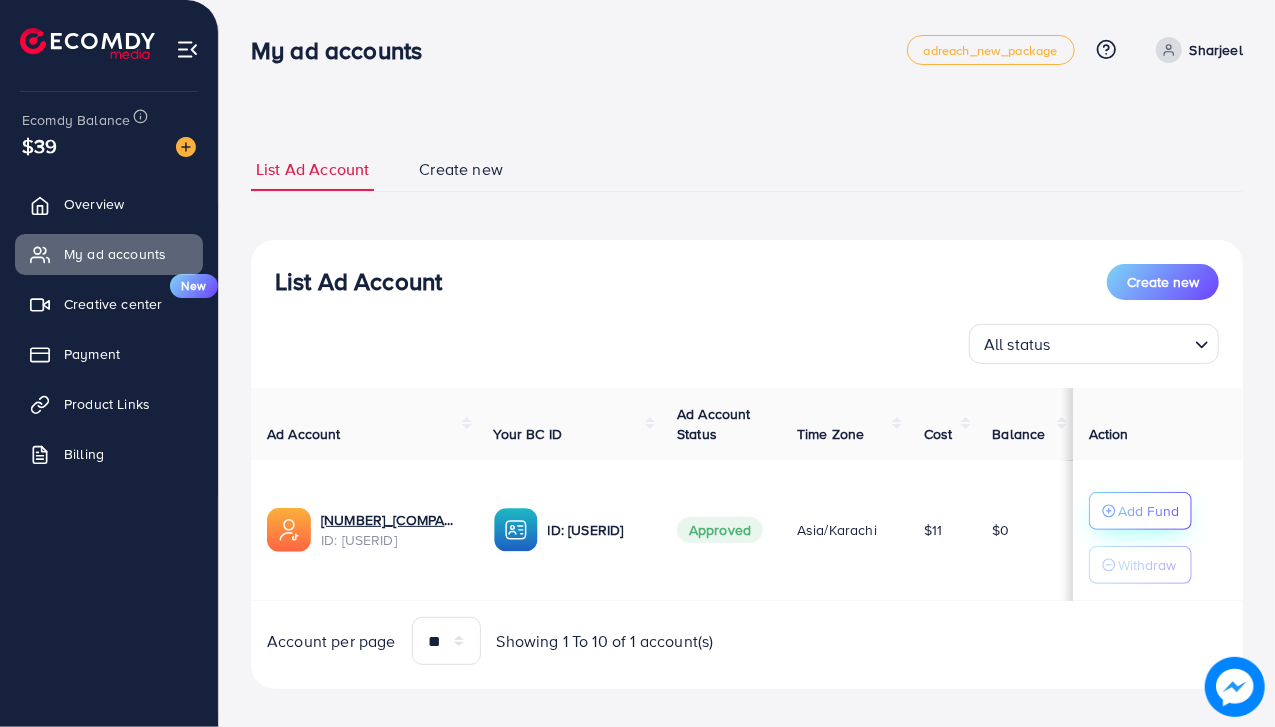 click on "Add Fund" at bounding box center (1148, 511) 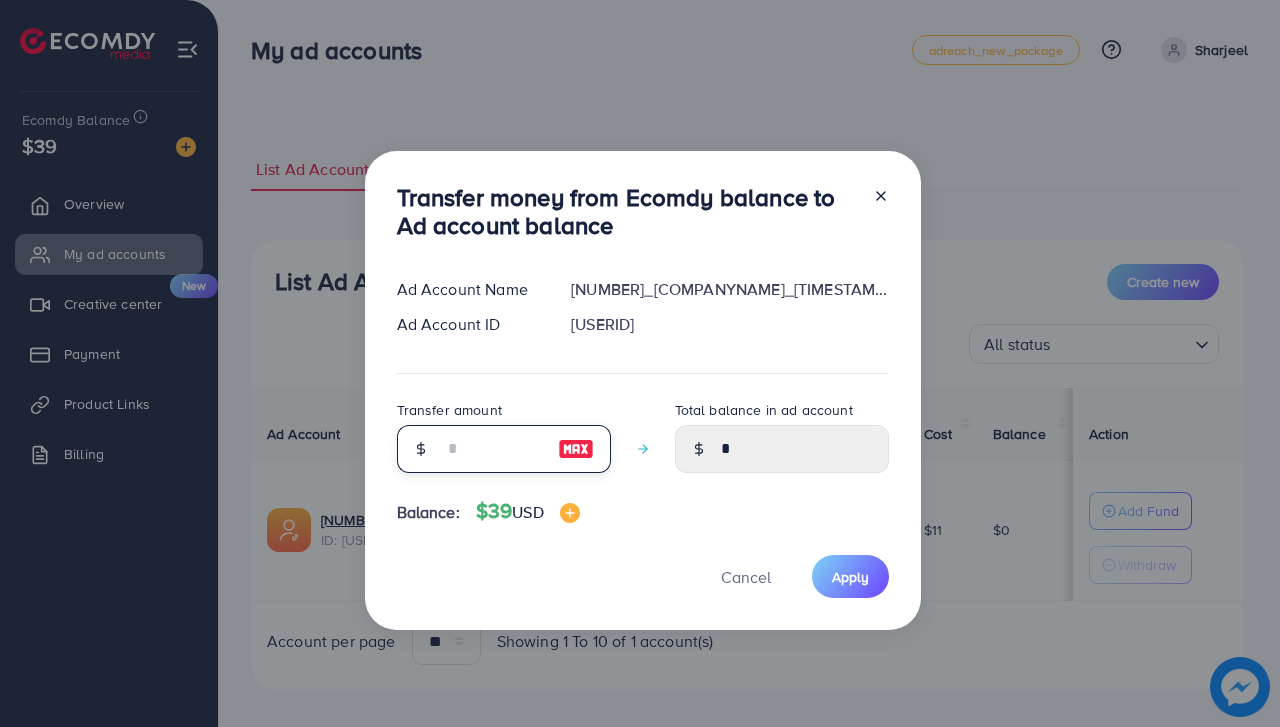 click at bounding box center [493, 449] 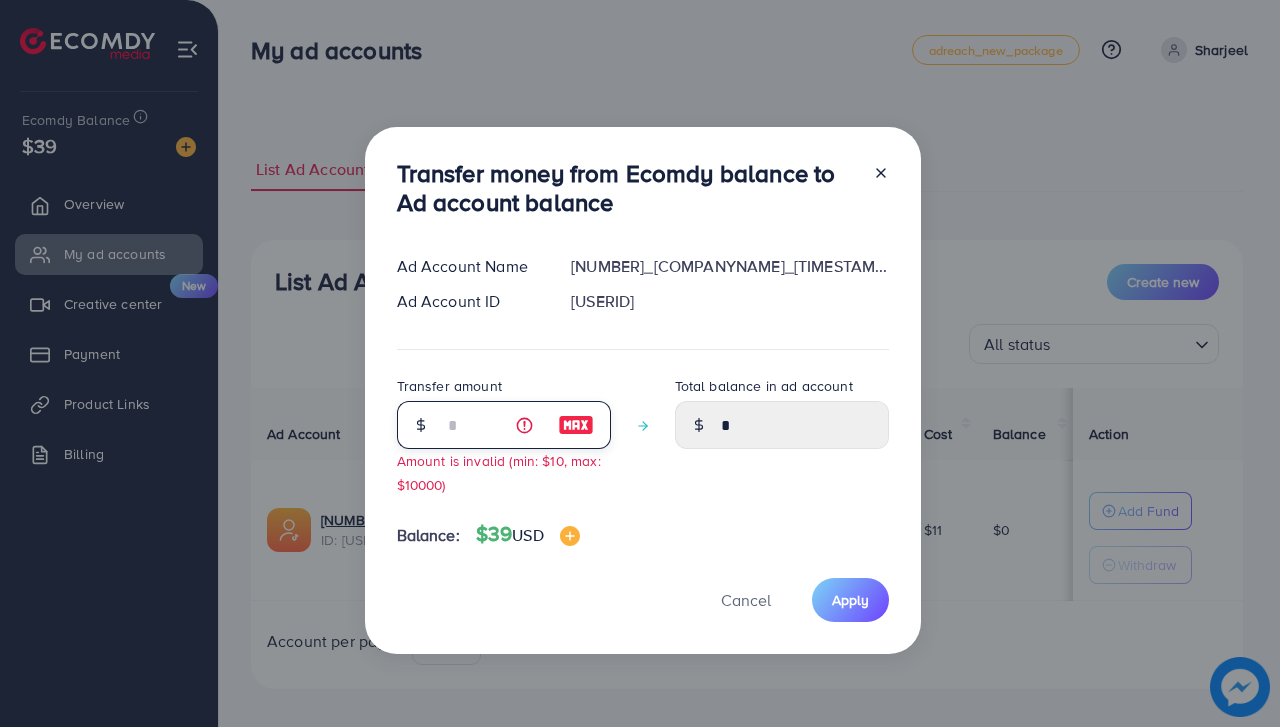 type on "****" 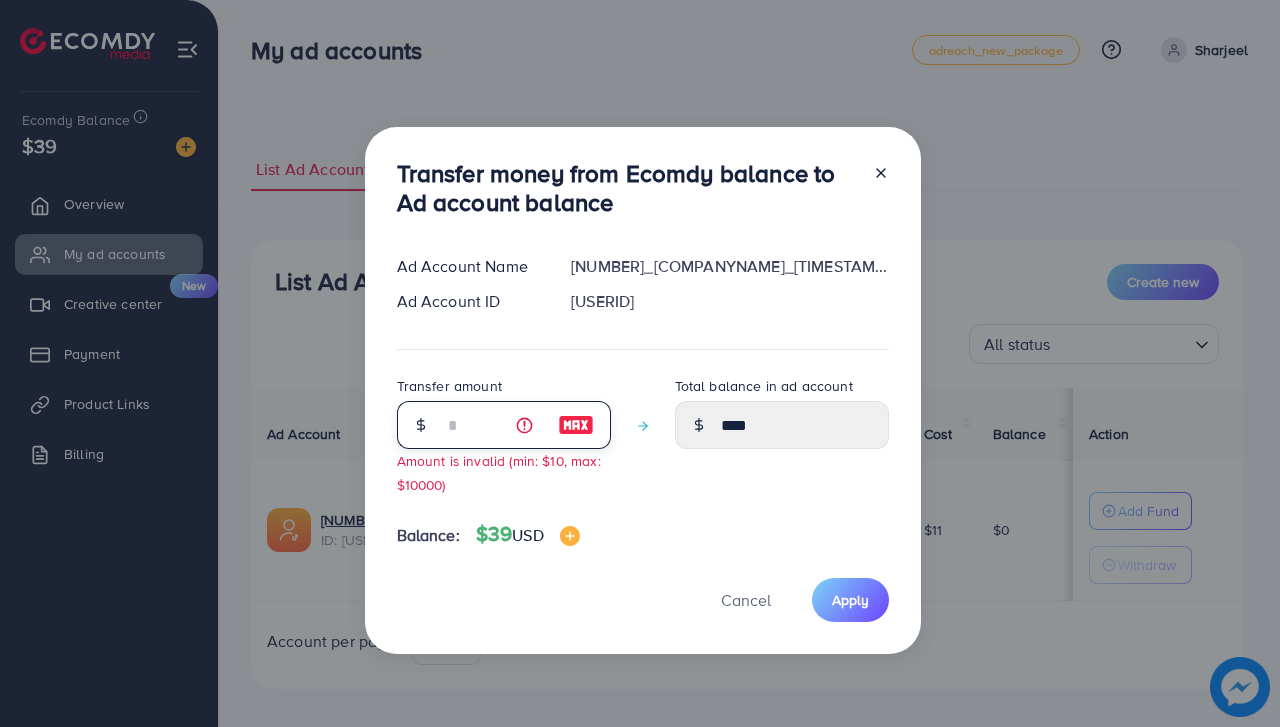 type on "**" 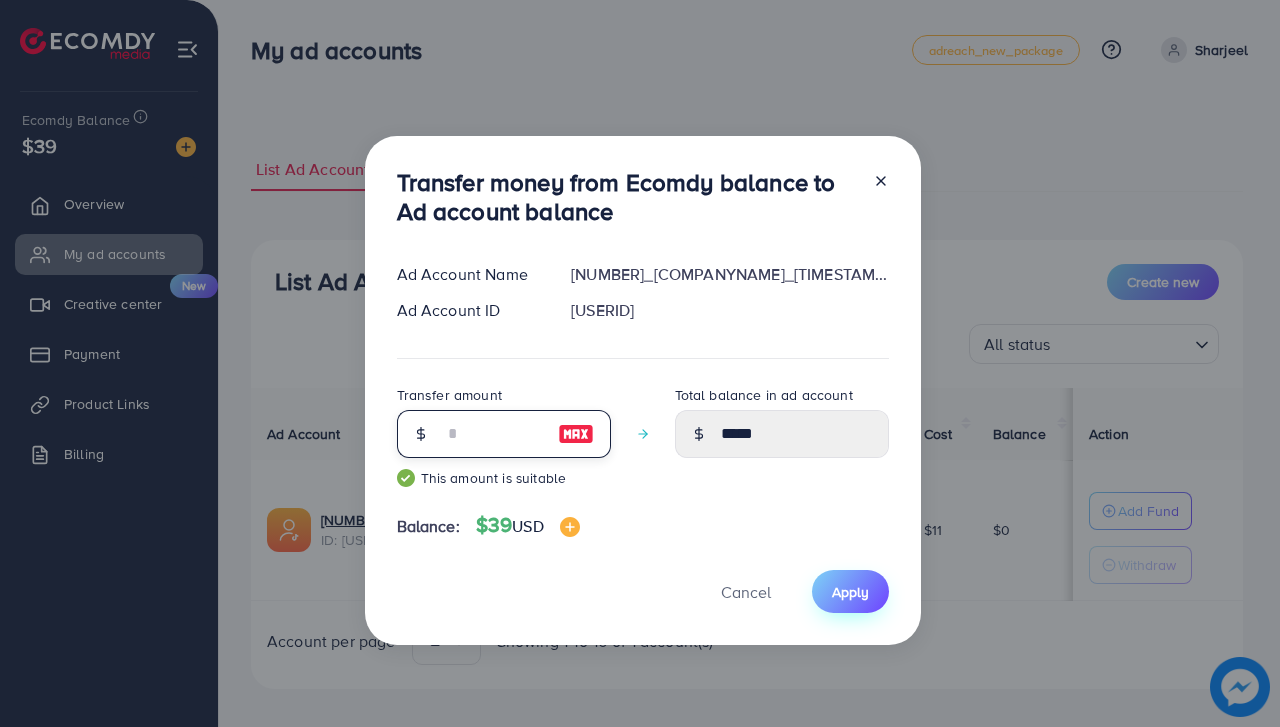 type on "**" 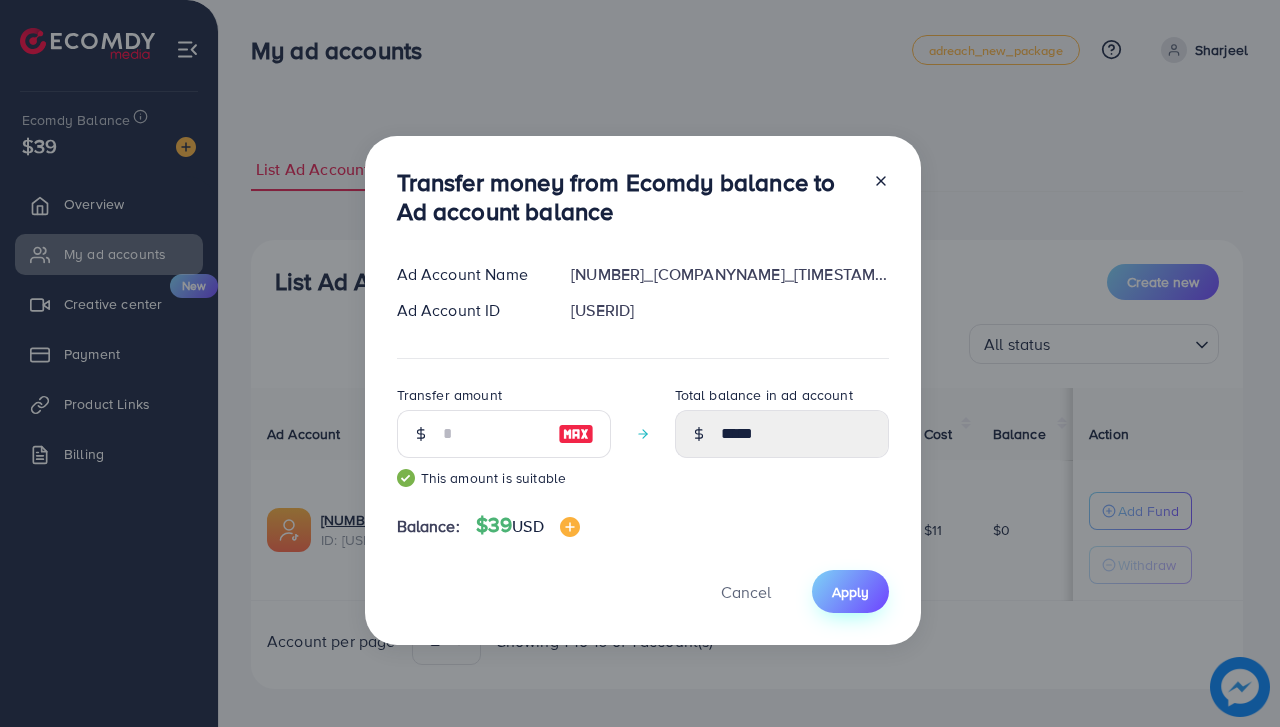 click on "Apply" at bounding box center (850, 591) 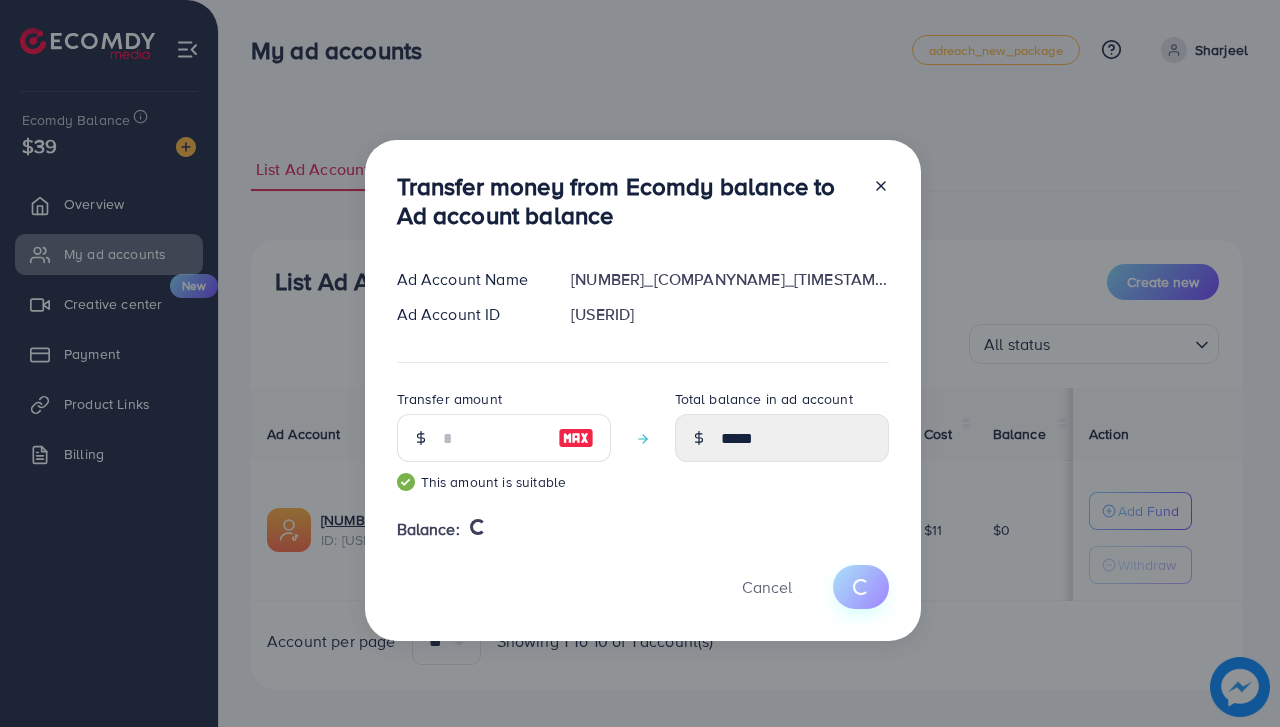 type 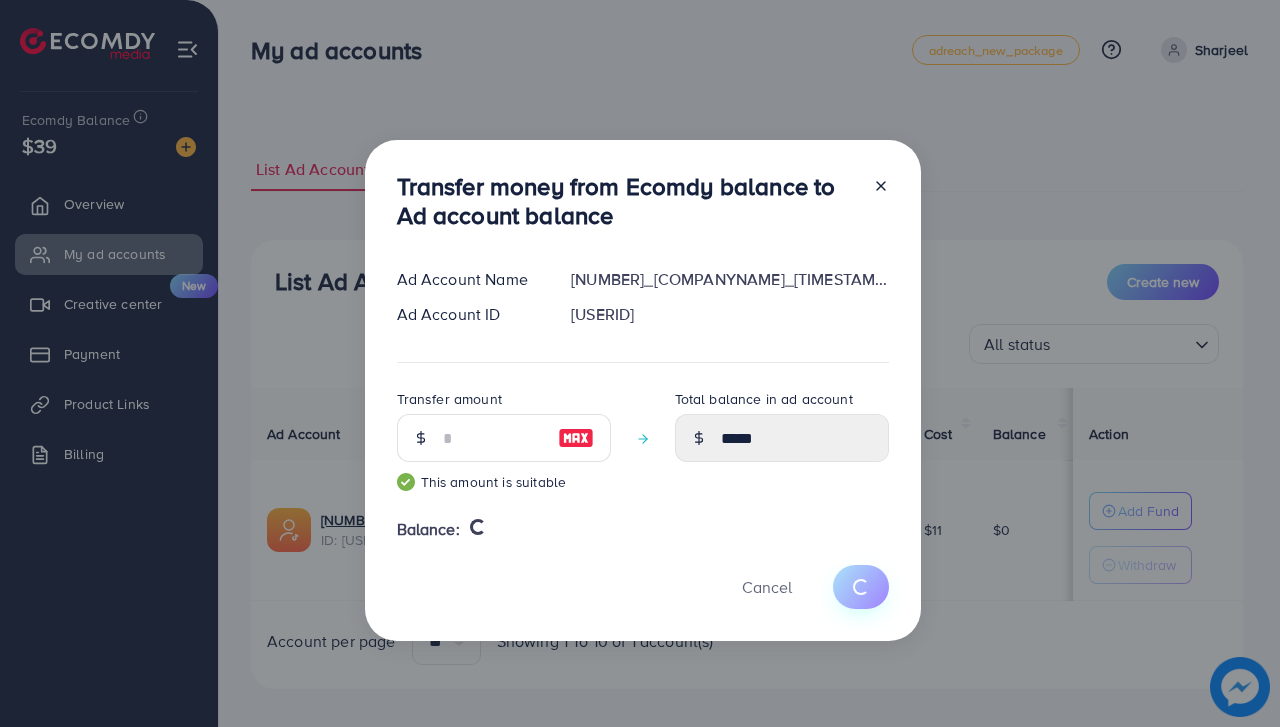 type on "*" 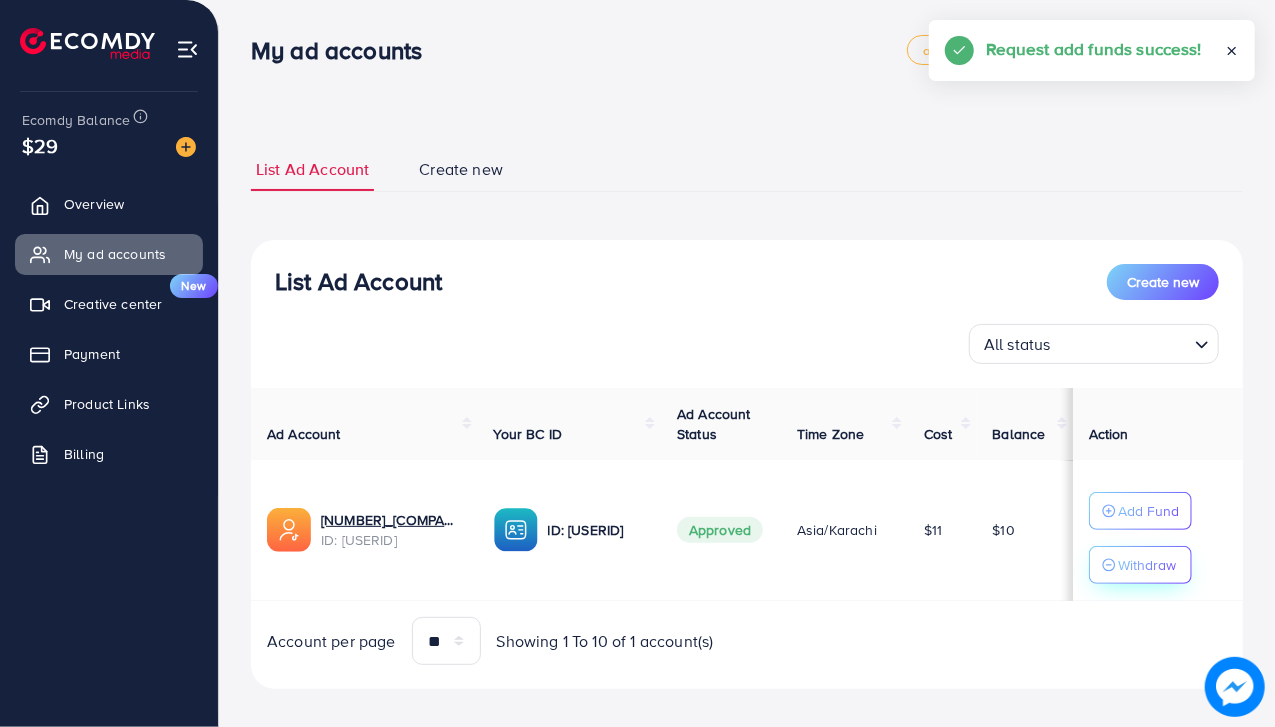 click on "Withdraw" at bounding box center [1147, 565] 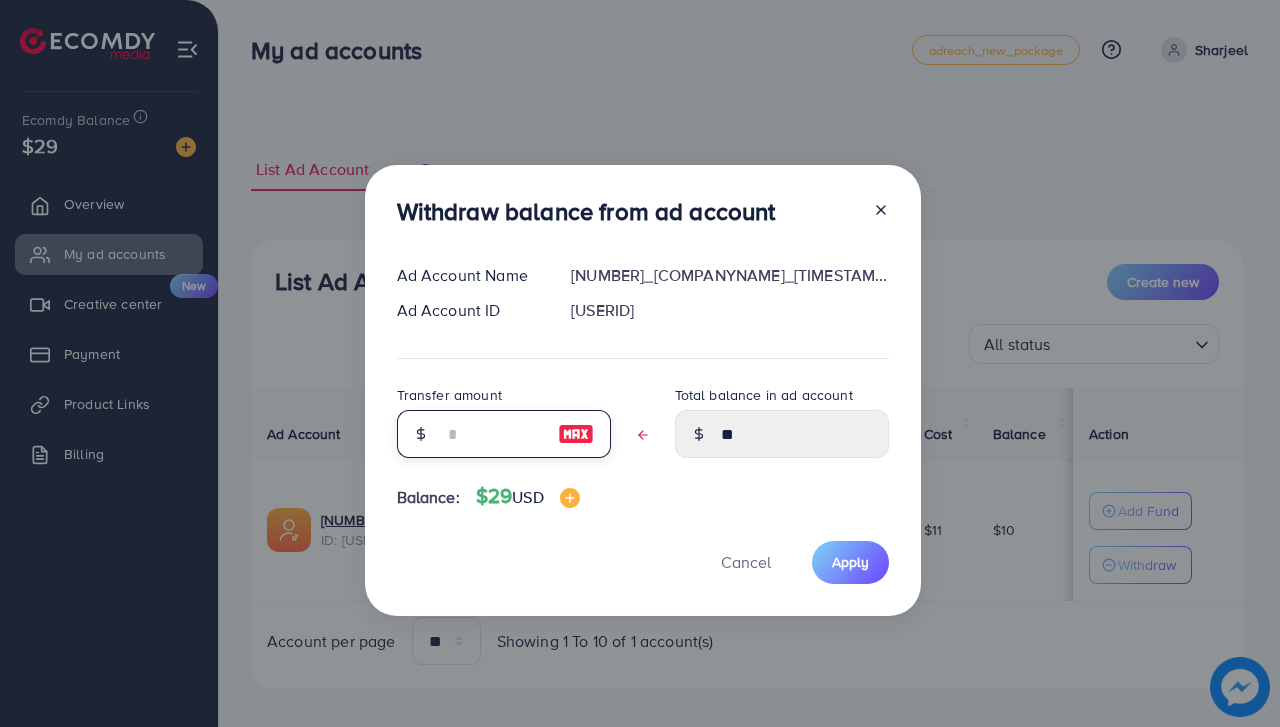 click at bounding box center [493, 434] 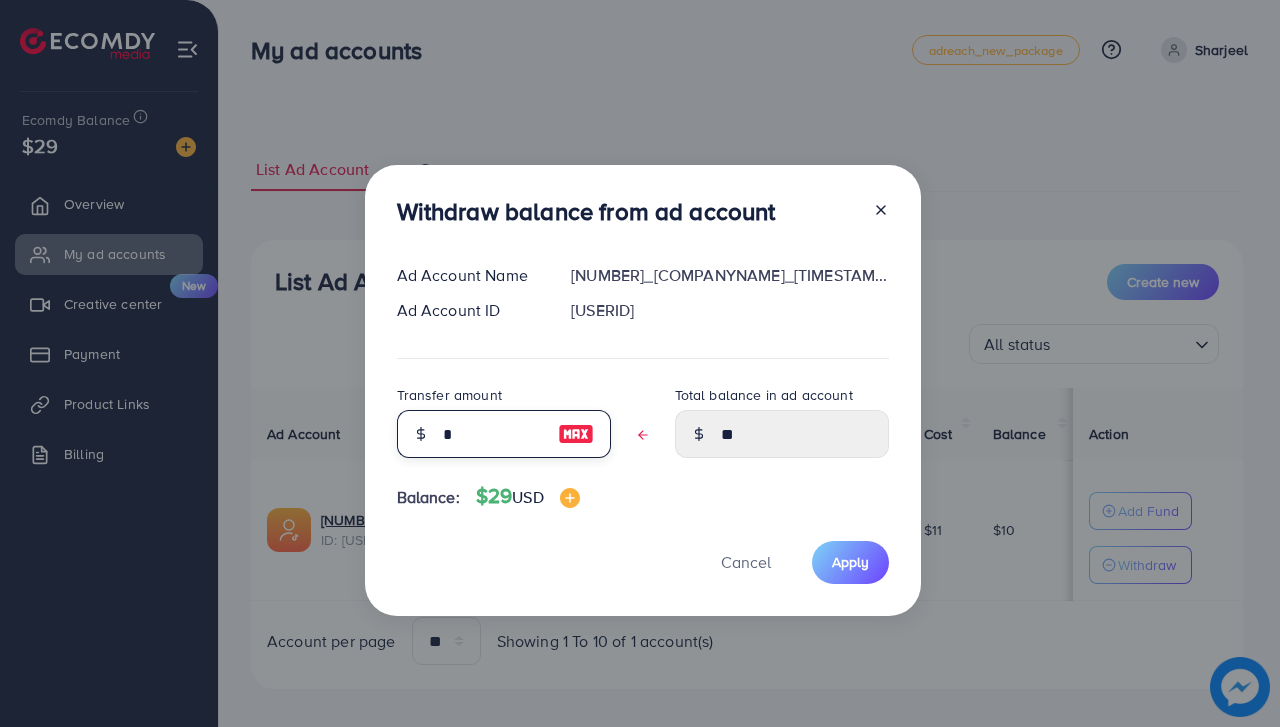 type on "****" 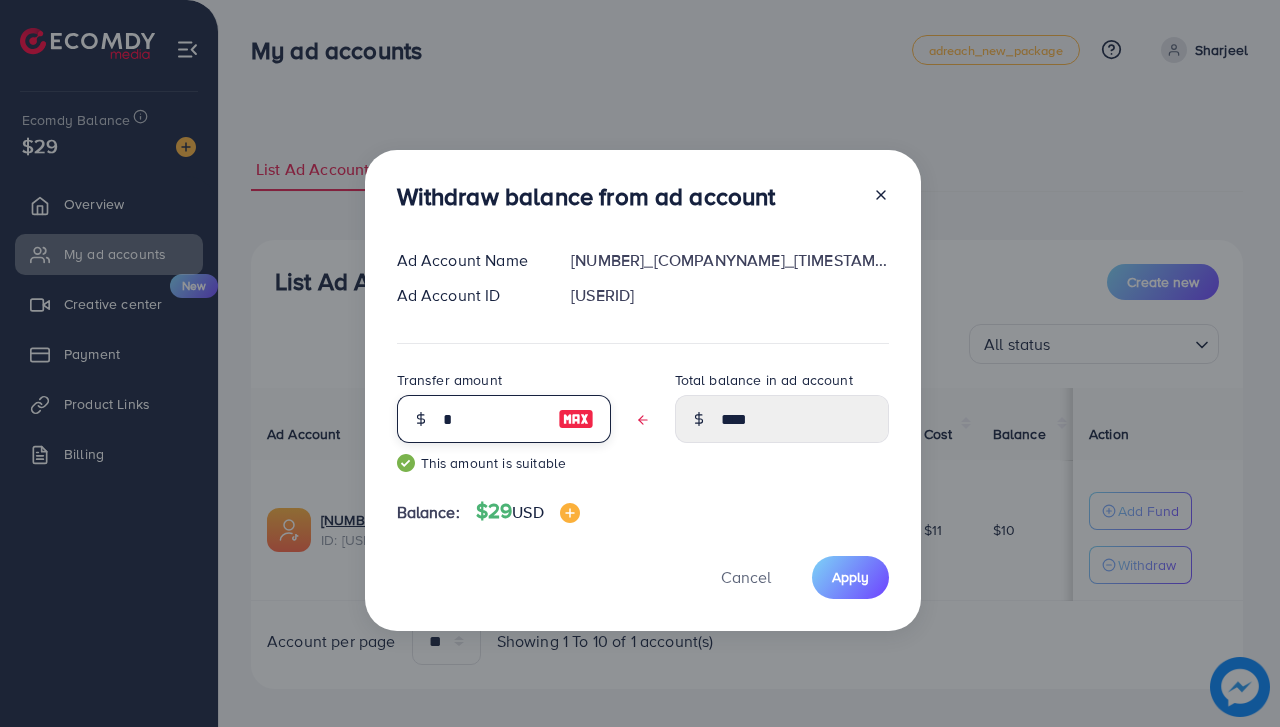type 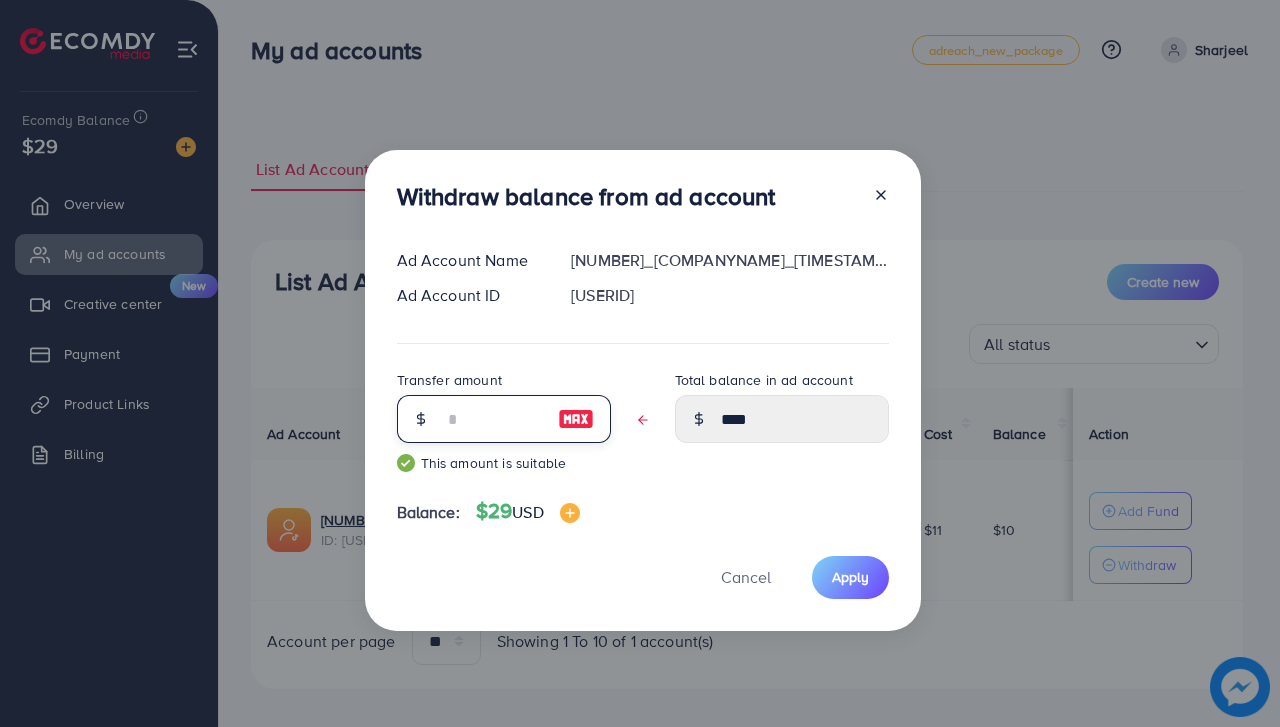 type on "*****" 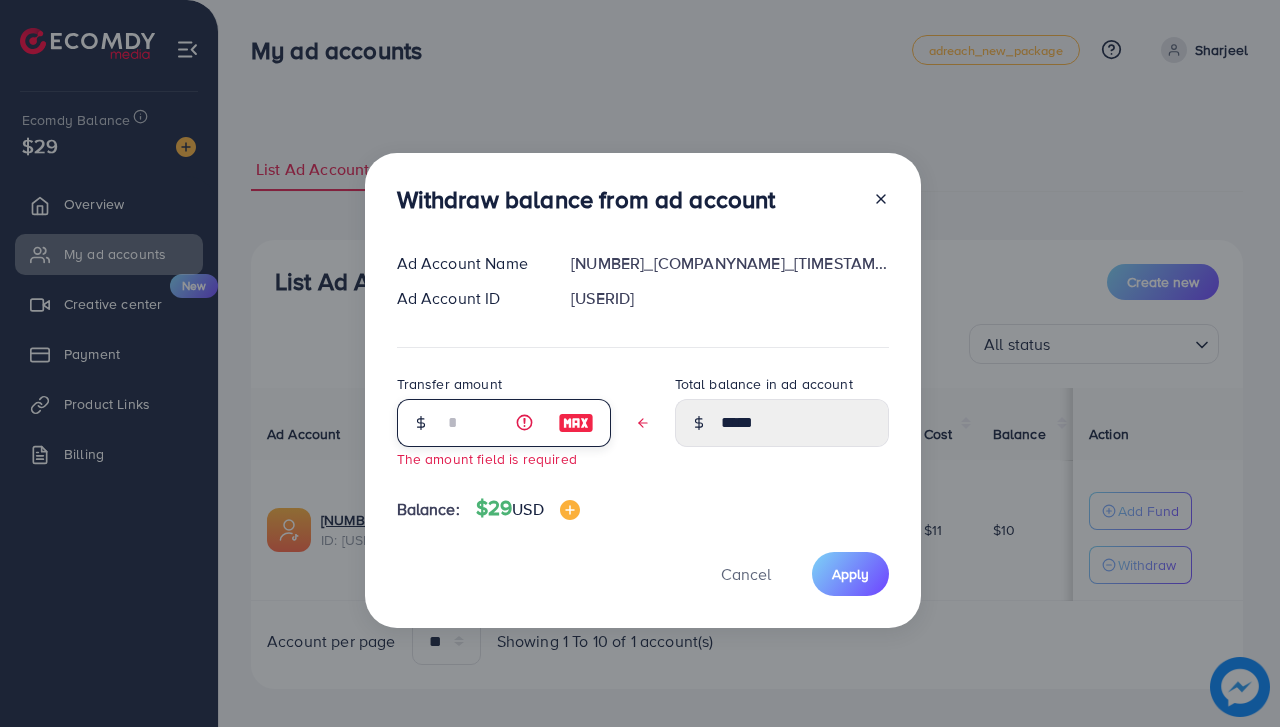 type on "*" 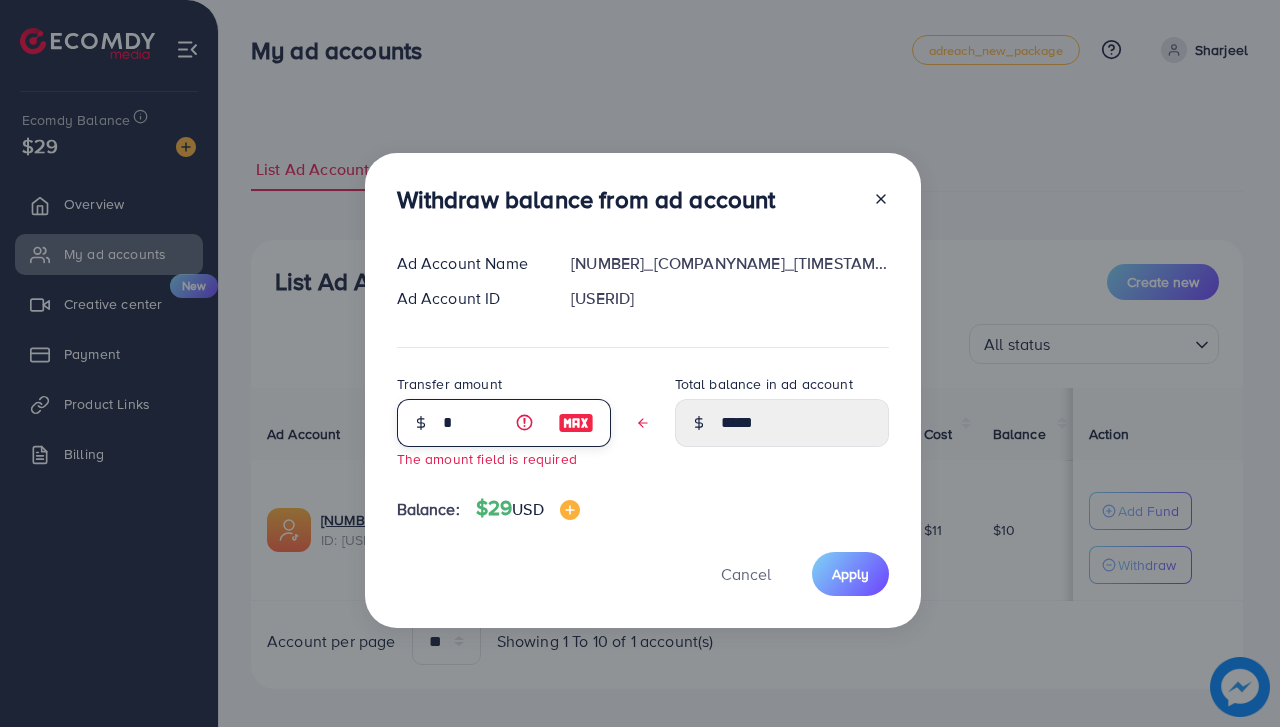 type on "****" 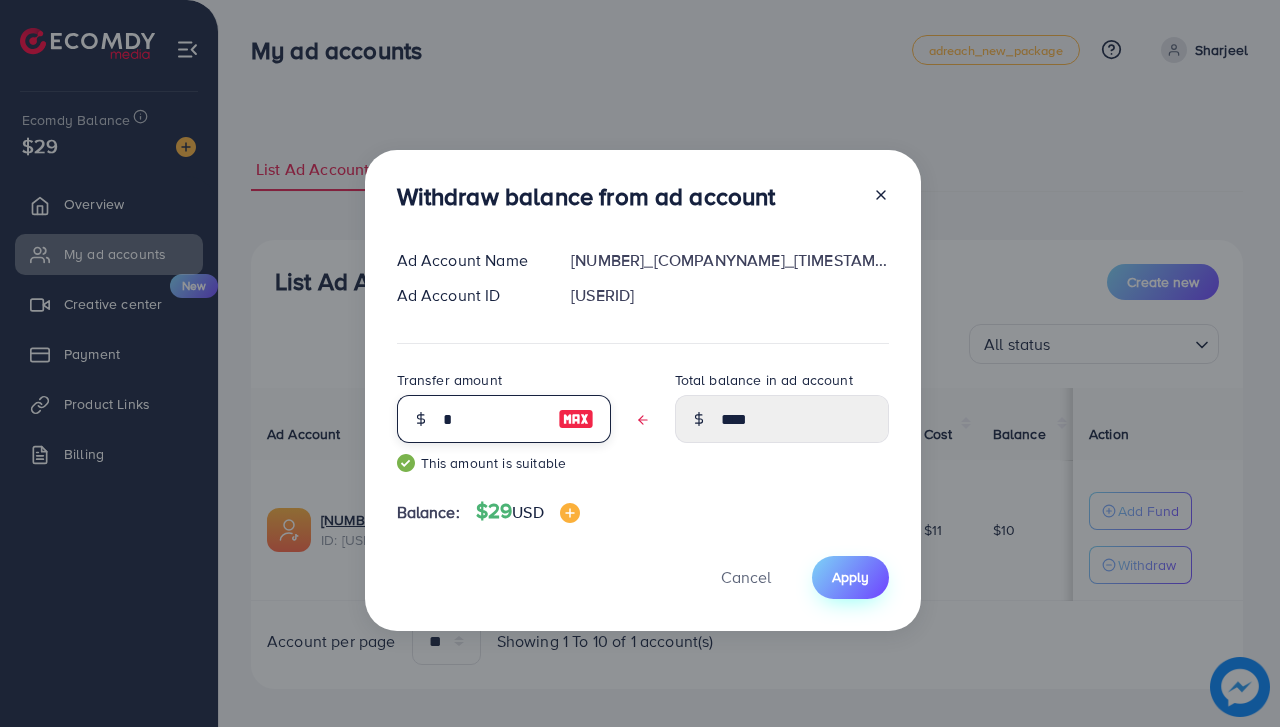type on "*" 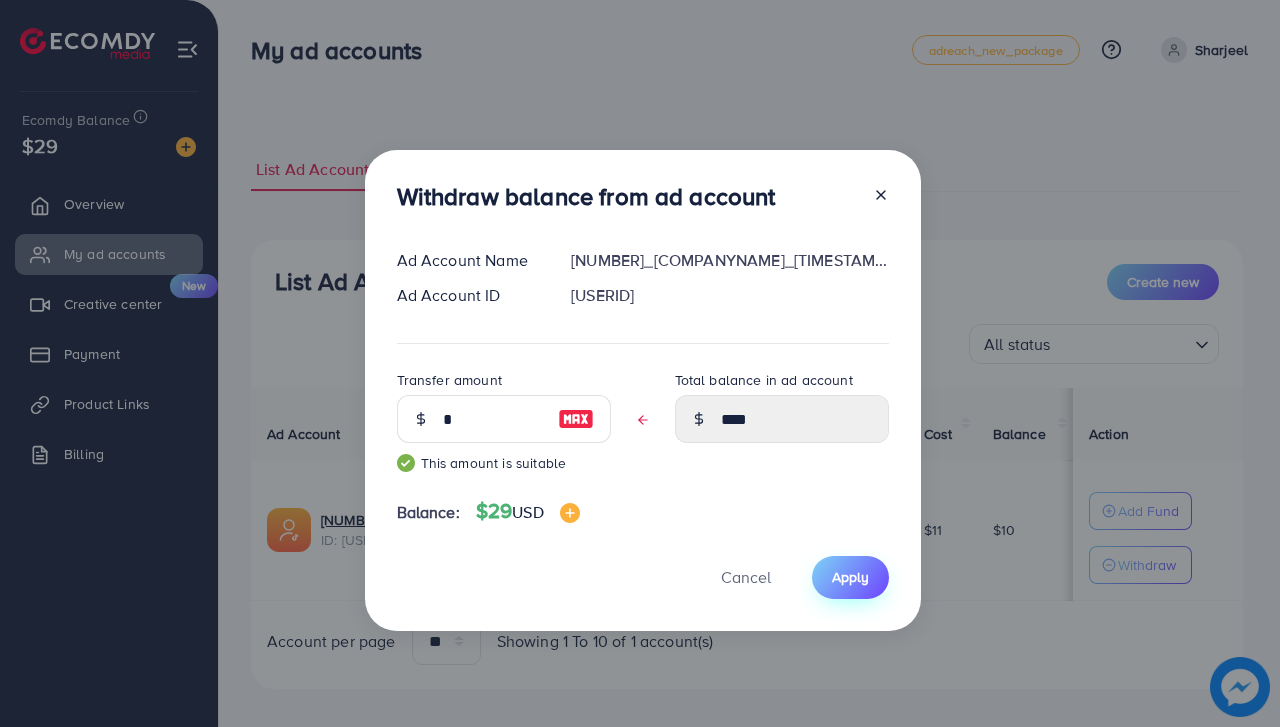 click on "Apply" at bounding box center [850, 577] 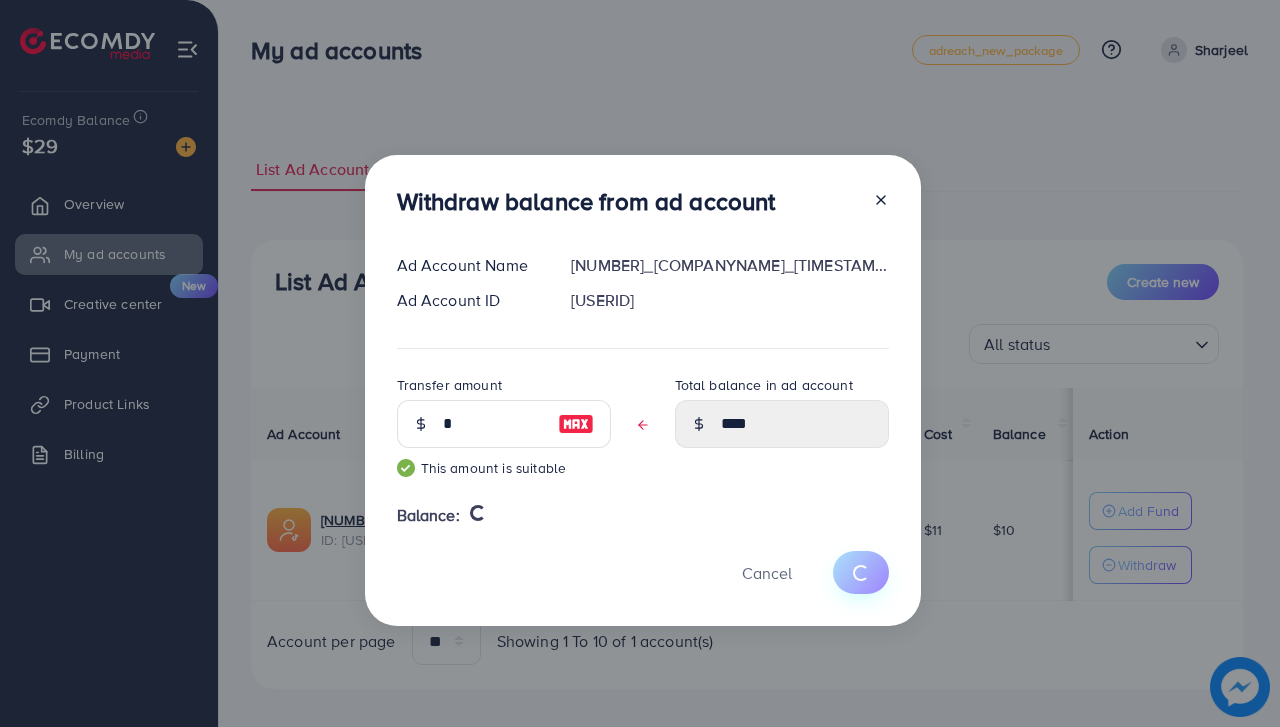 type 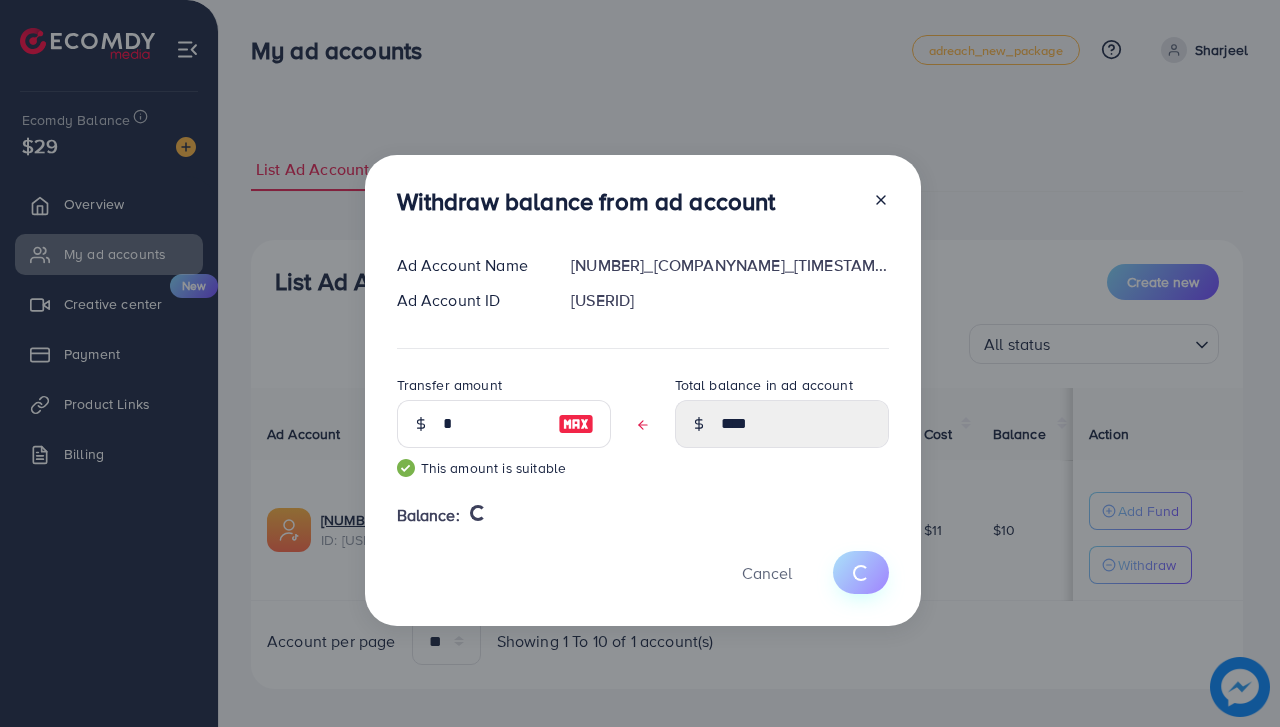 type on "**" 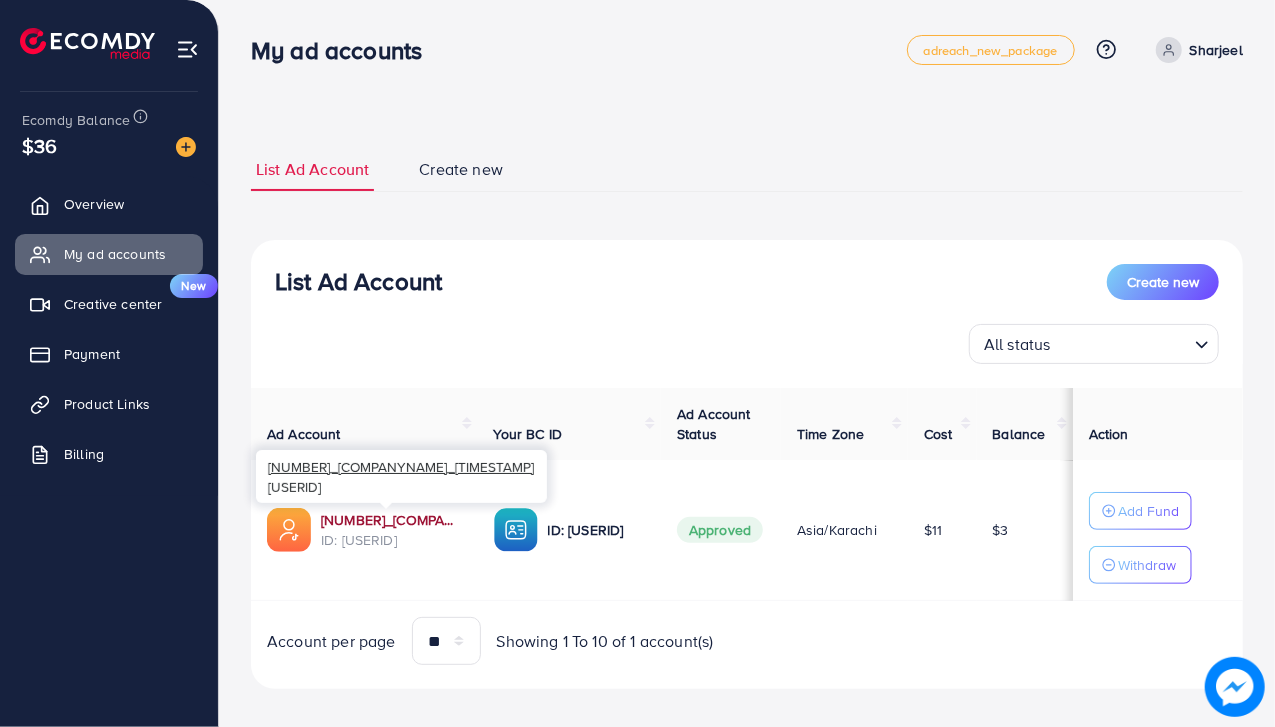 click on "[NUMBER]_[COMPANYNAME]_[TIMESTAMP]" at bounding box center (391, 520) 